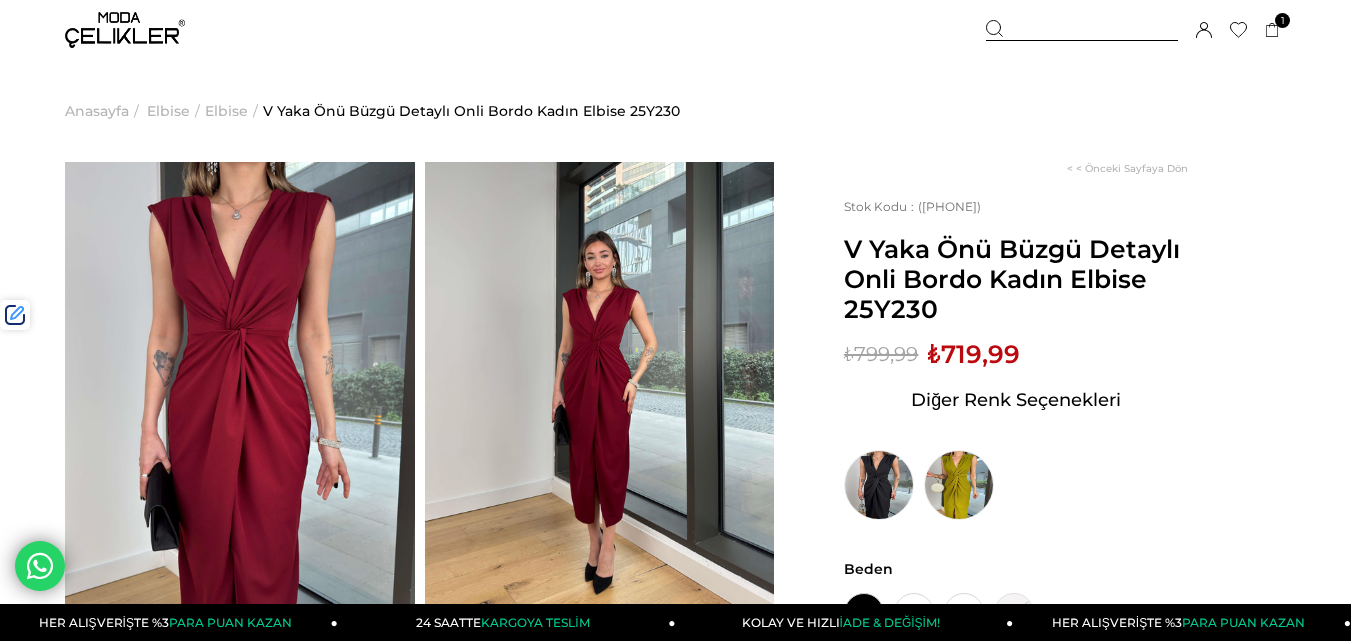 scroll, scrollTop: 0, scrollLeft: 0, axis: both 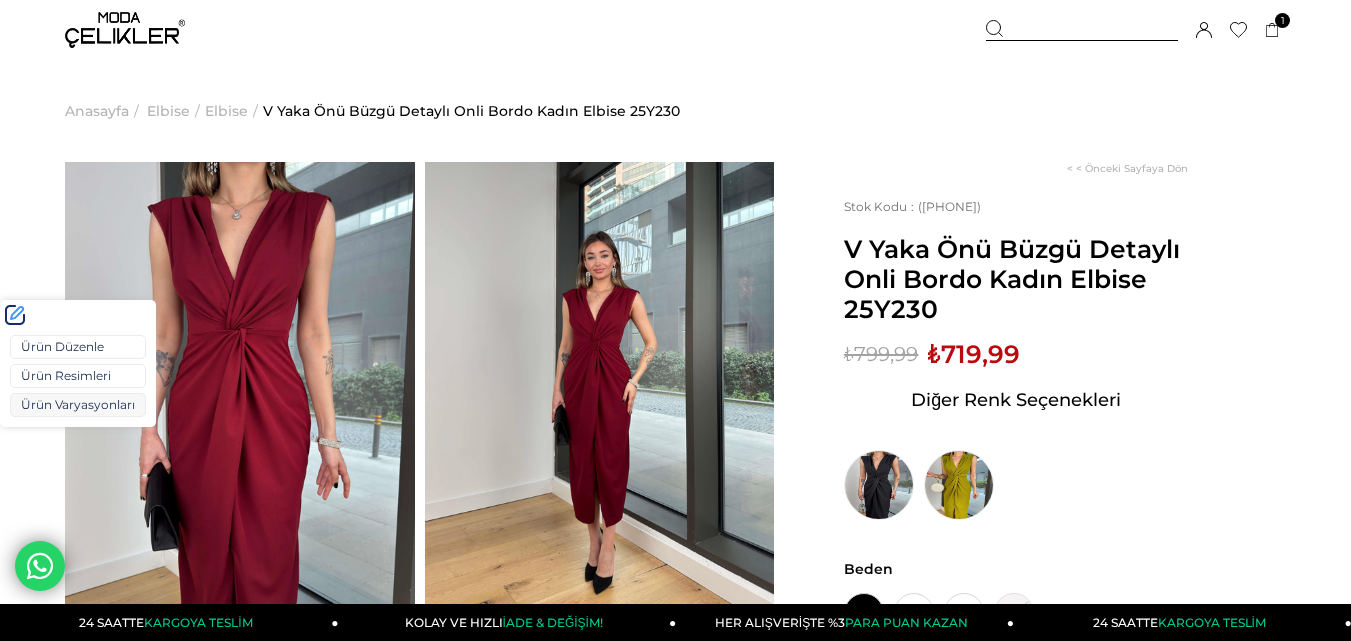 click on "Ürün Varyasyonları" at bounding box center (78, 405) 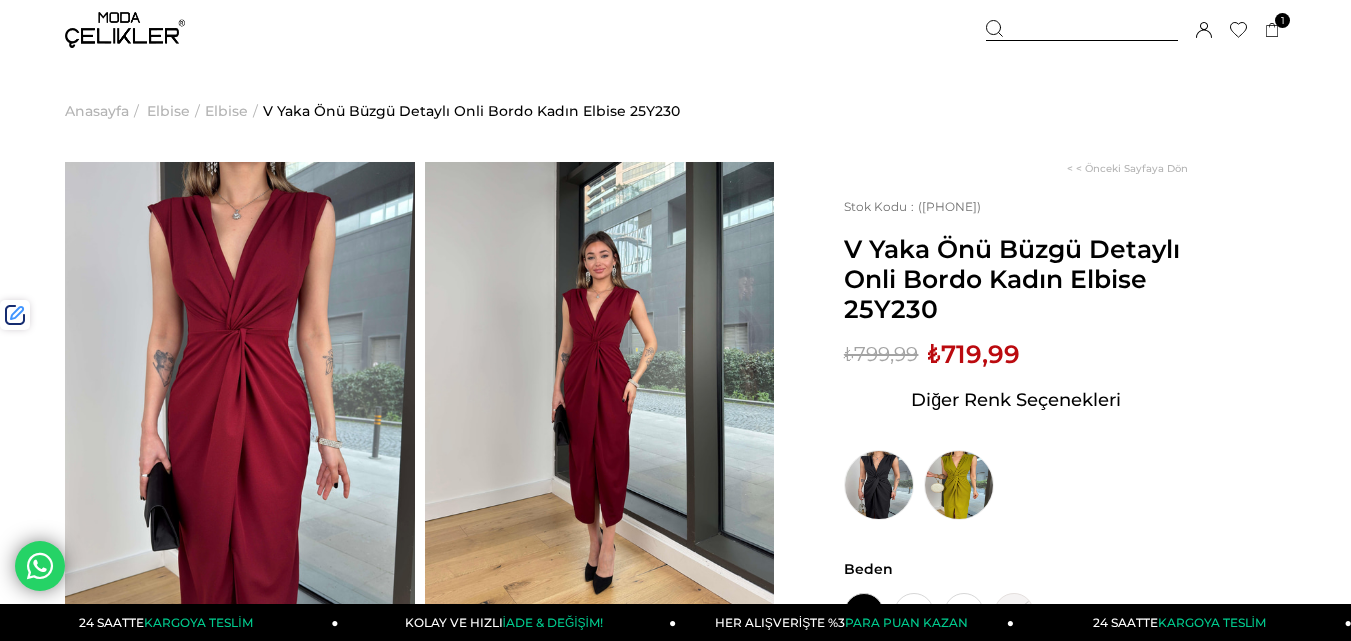 click on "₺719,99" at bounding box center [974, 354] 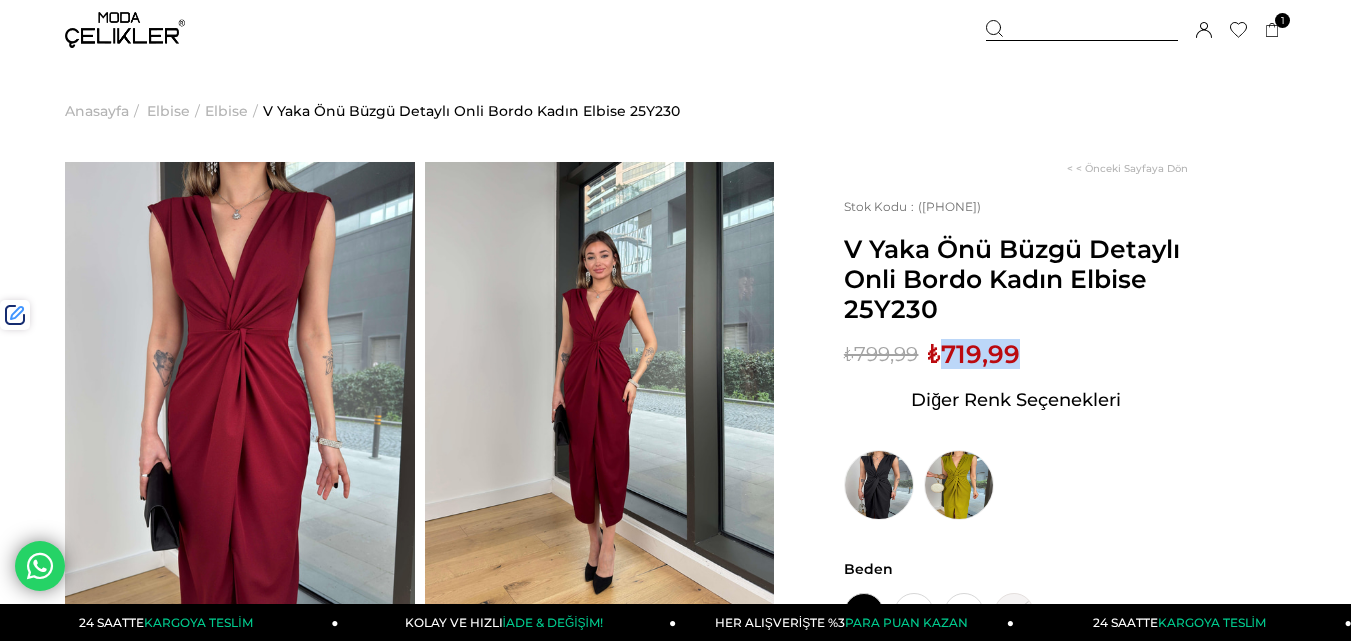 click on "₺719,99" at bounding box center (974, 354) 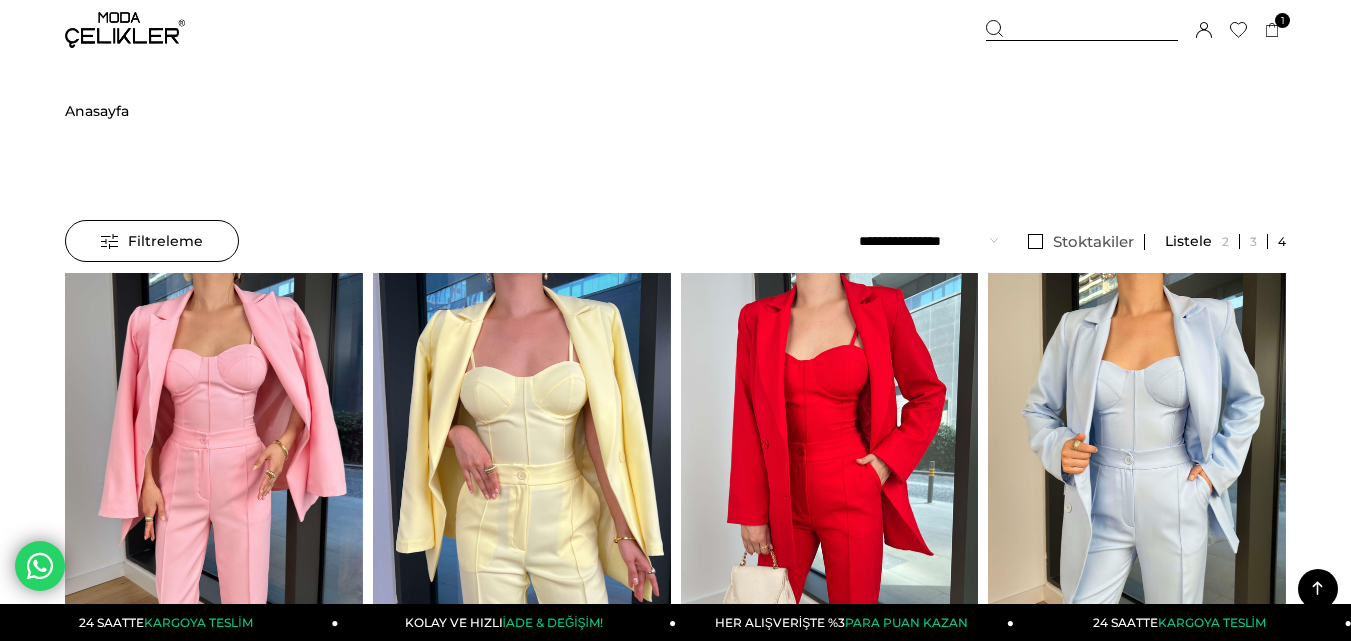 click at bounding box center [1082, 30] 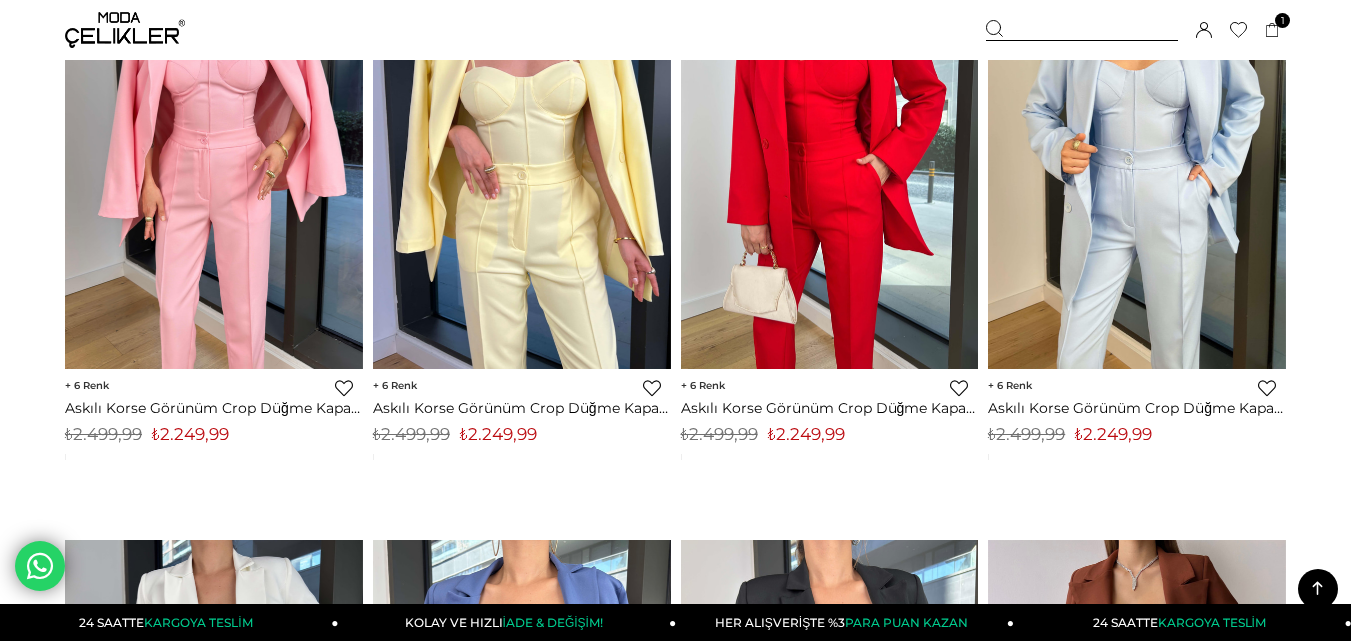 scroll, scrollTop: 0, scrollLeft: 0, axis: both 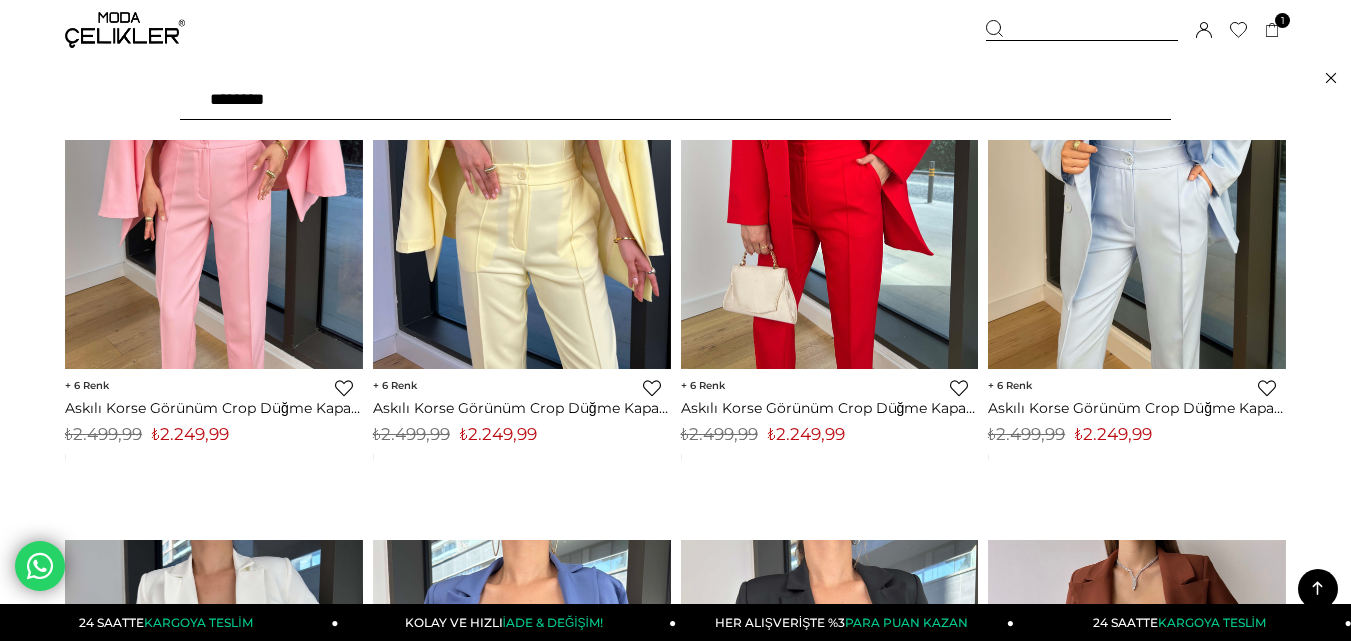 click on "*******" at bounding box center [675, 100] 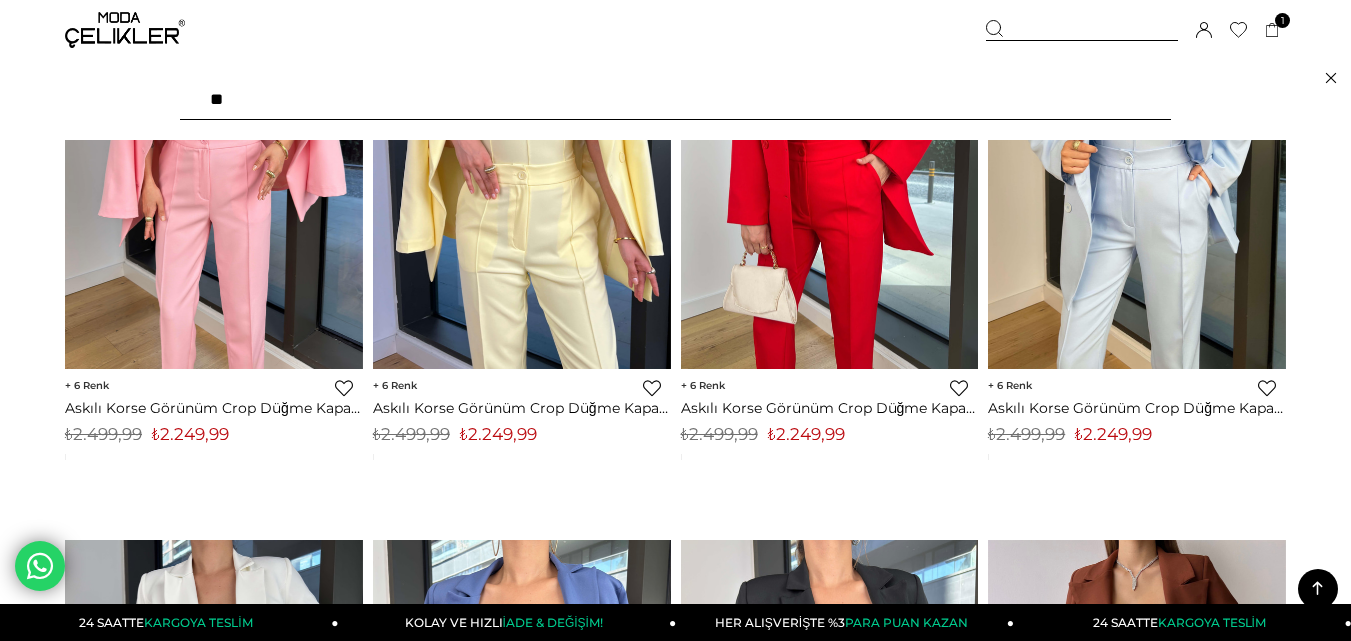type on "*" 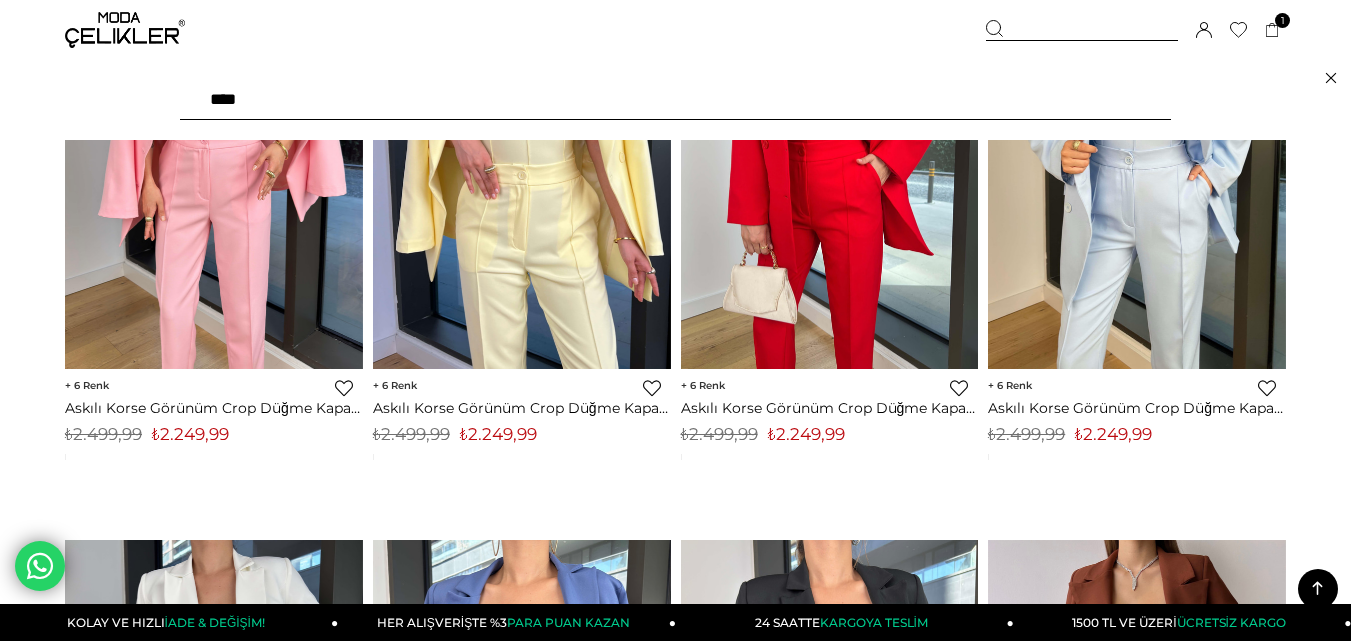 type on "*****" 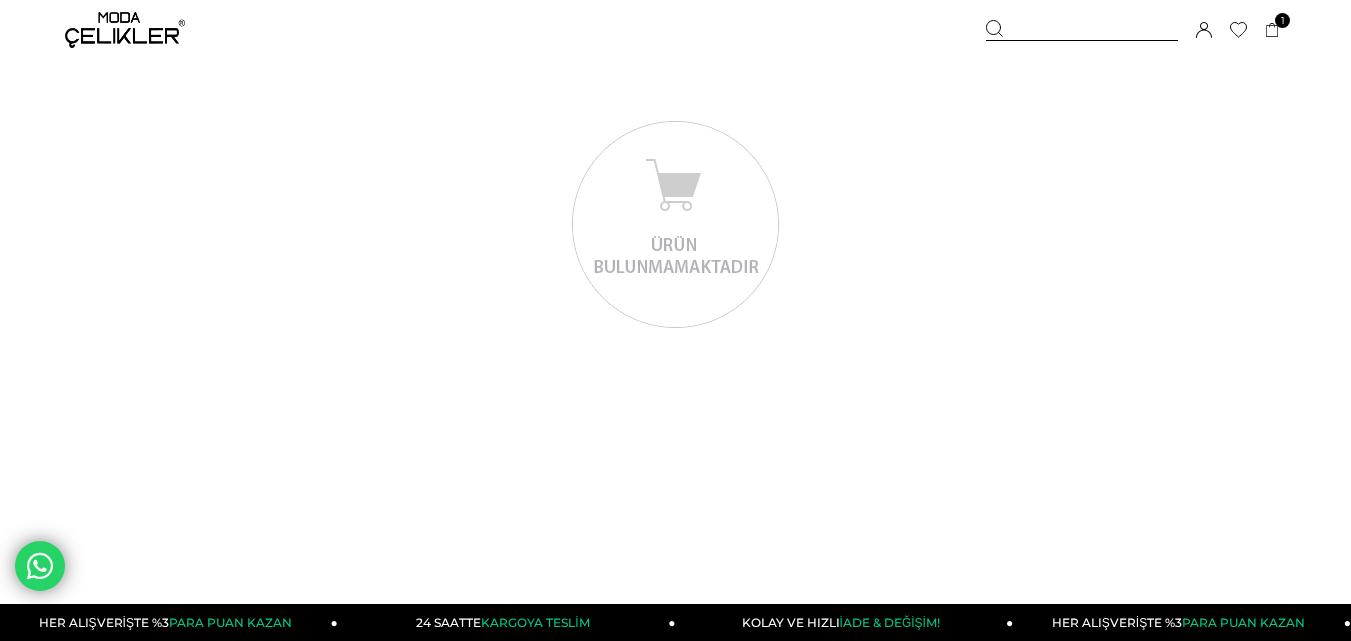 scroll, scrollTop: 0, scrollLeft: 0, axis: both 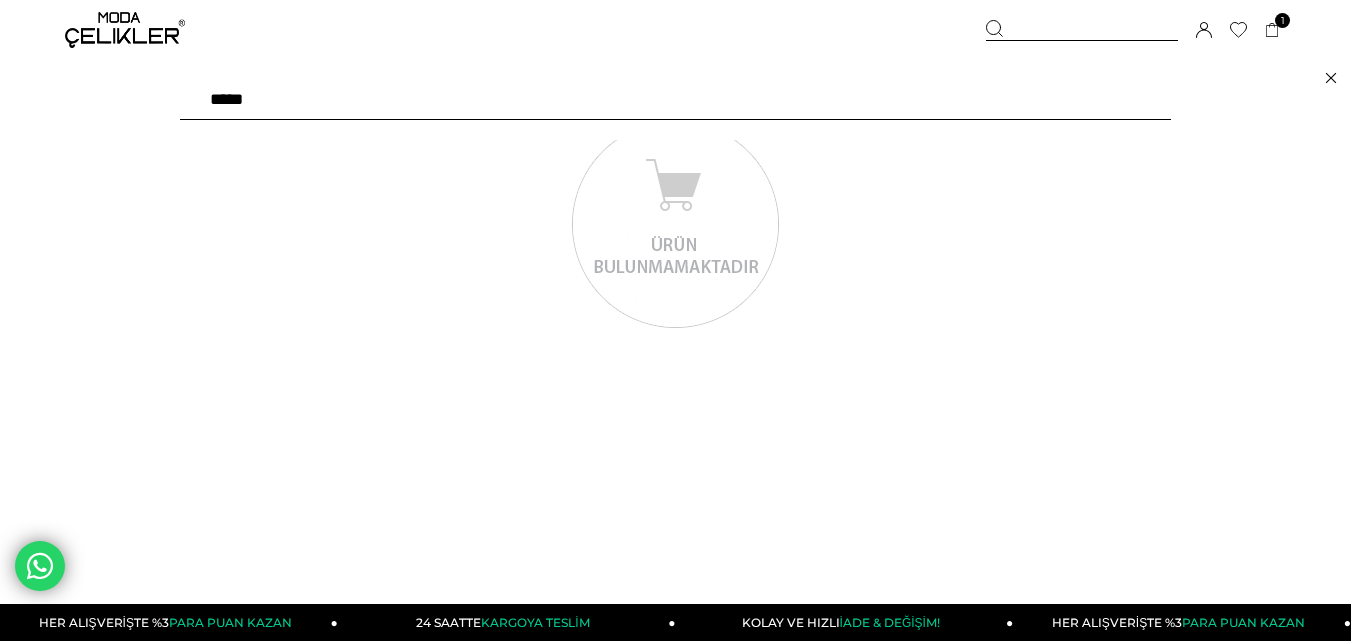 click on "*****" at bounding box center [675, 100] 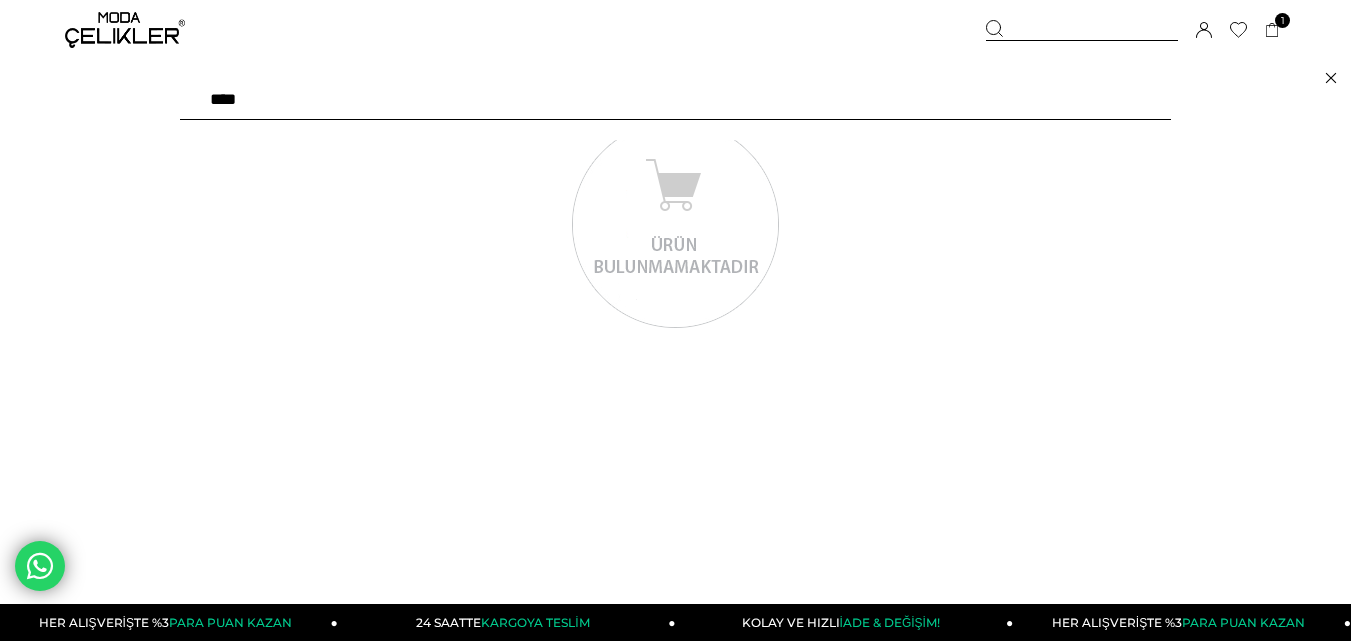 type on "*****" 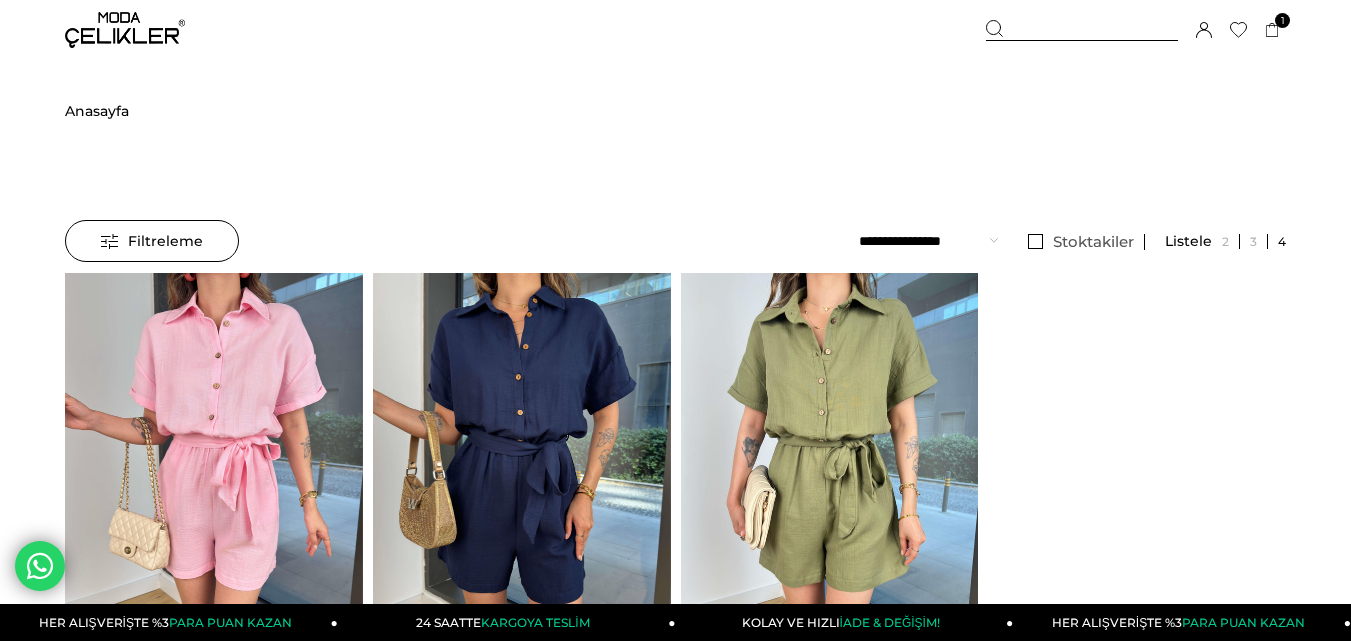 scroll, scrollTop: 0, scrollLeft: 0, axis: both 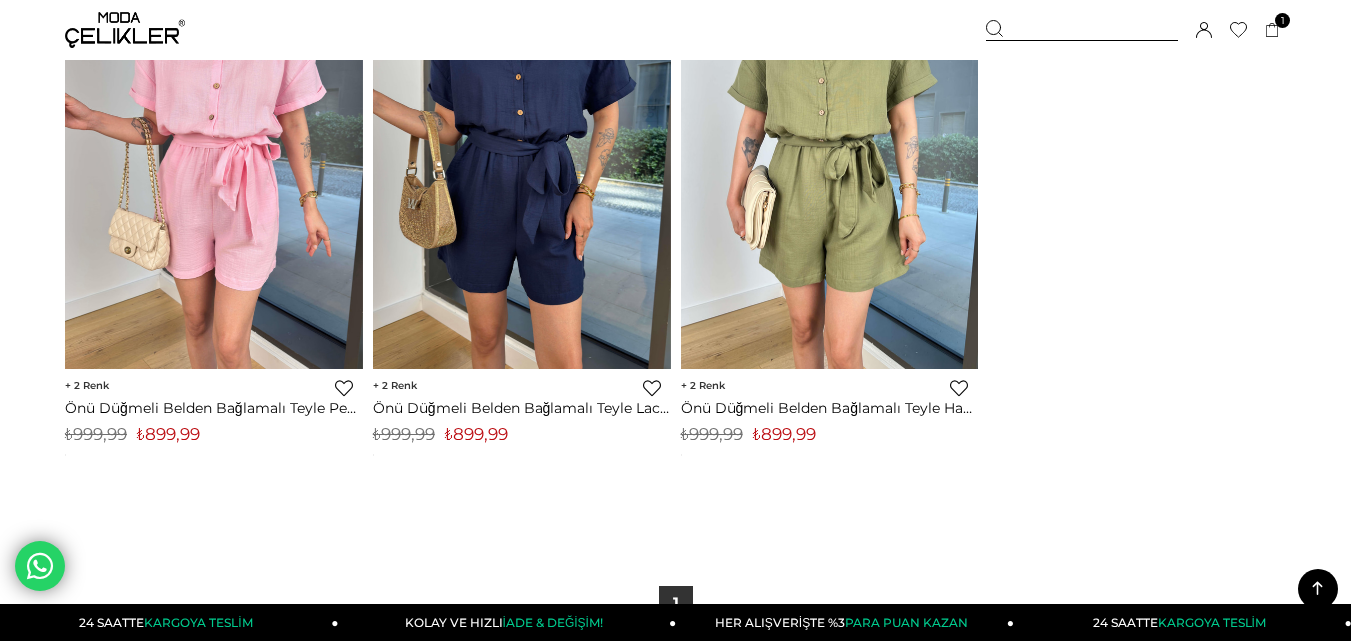 click on "₺899,99" at bounding box center (476, 434) 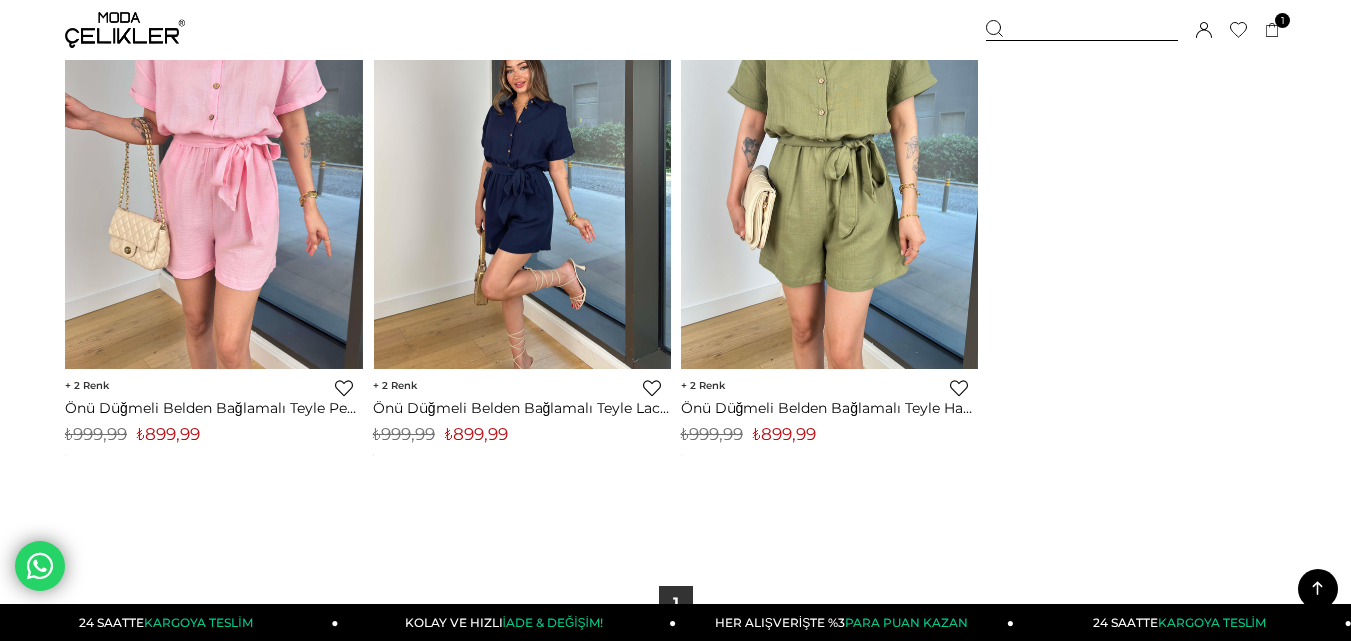 copy on "899,99" 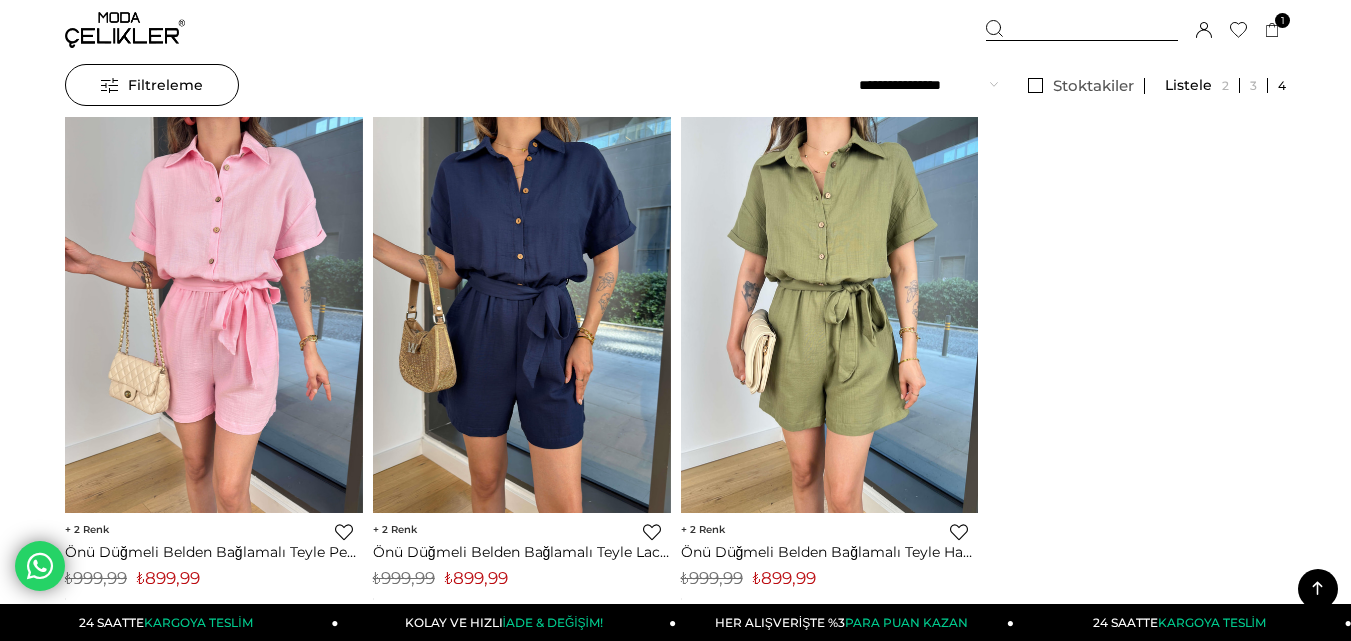 scroll, scrollTop: 0, scrollLeft: 0, axis: both 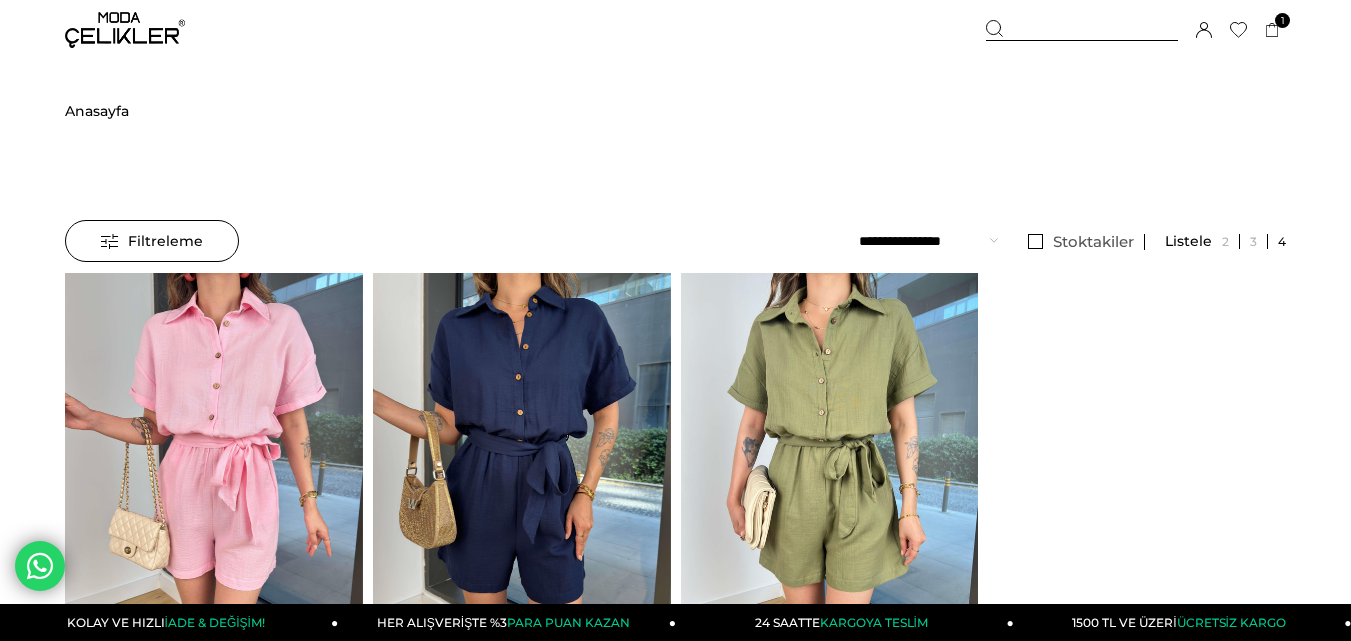 click on "Sepetim
1
Ürün
₺1.079,99
İnce Arkadan Çapraz Askılı Degaje Yaka Beli Korse Detaylı Bell Kadın Kırmızı Elbise 24Y115 KIRMIZI
x 1
Adet
₺1.079,99
Genel Toplam :
₺1.079,99
Sepetim
Sipariş Tamamla
Hoşgeldiniz
Irmak Duman
Hesabım
Çıkış Yap
Hesabım
Çıkış Yap
Irmak Duman         Siparişlerim" at bounding box center (1136, 30) 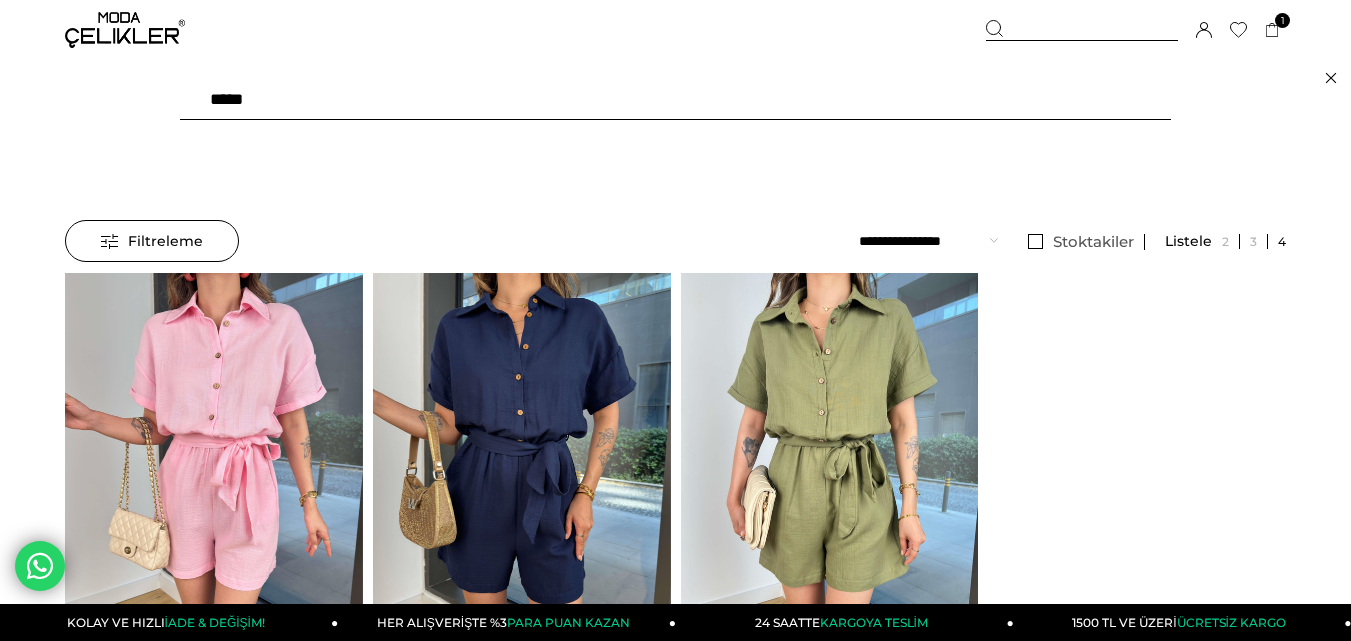 click on "*****" at bounding box center [675, 100] 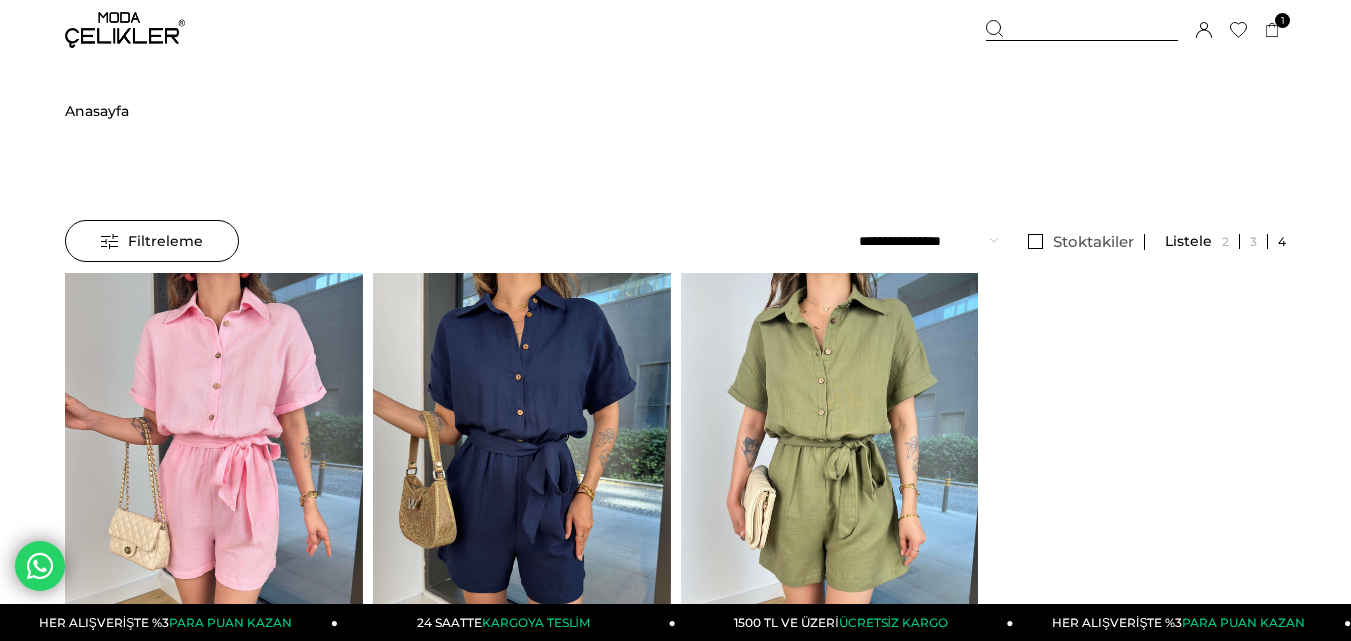 type on "*****" 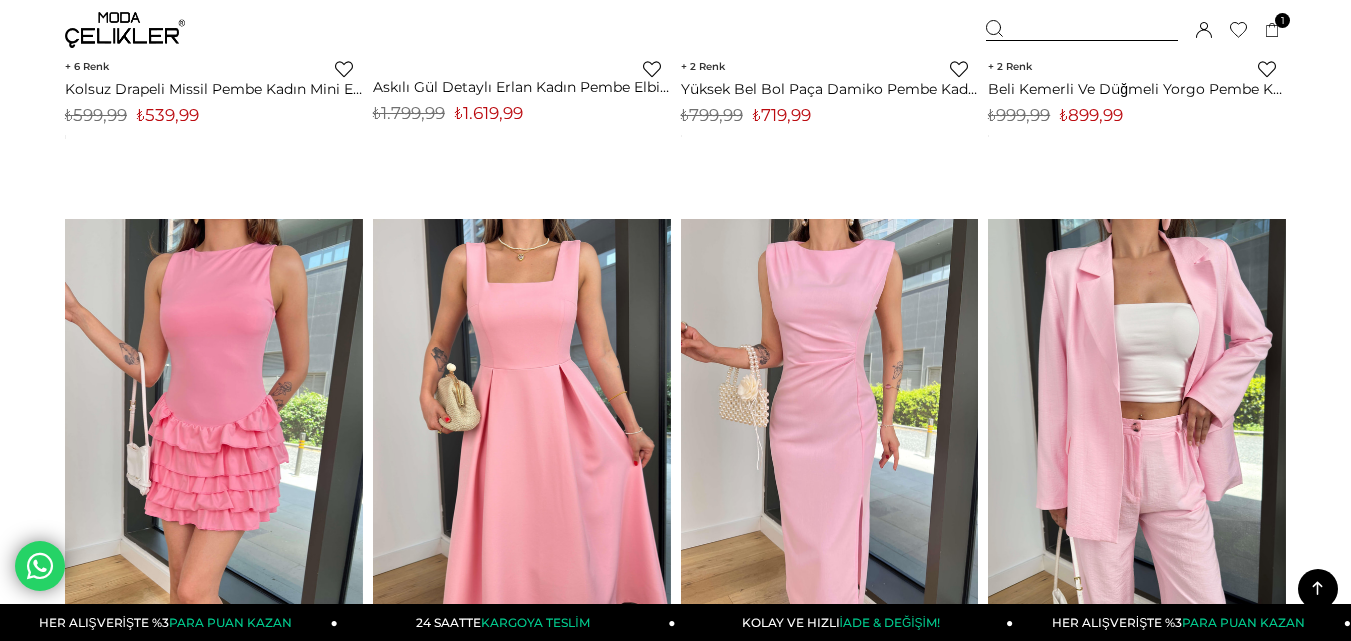 scroll, scrollTop: 1557, scrollLeft: 0, axis: vertical 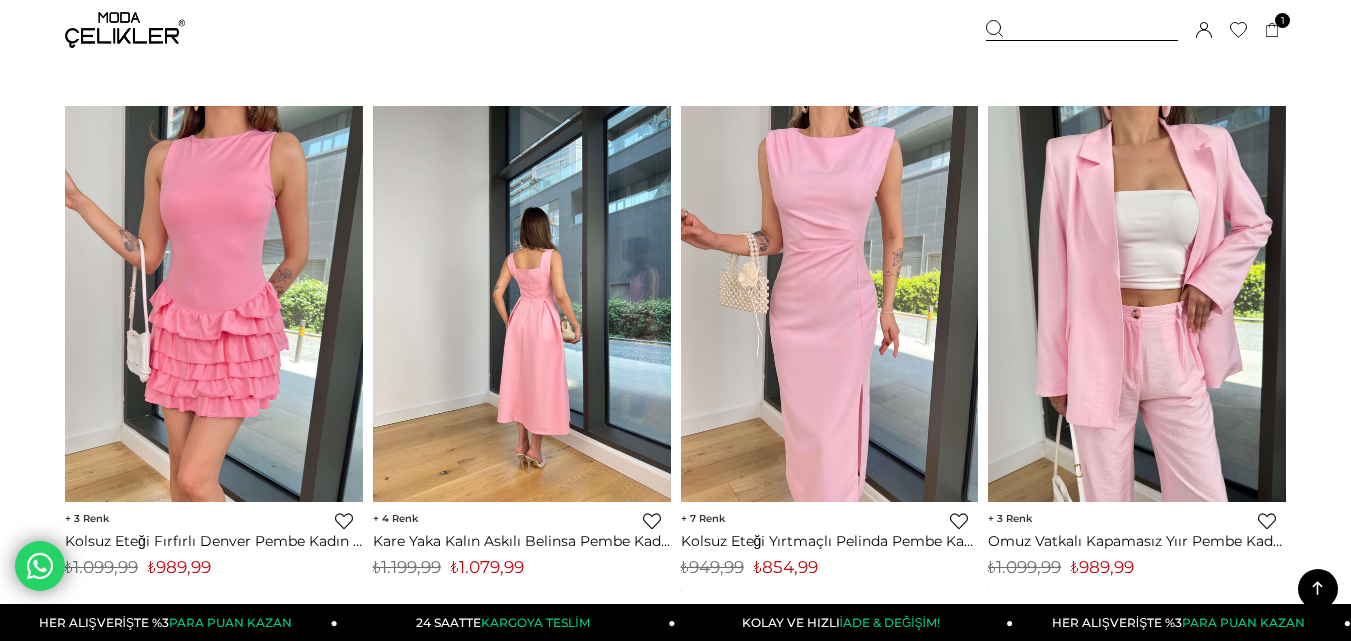 click at bounding box center (522, 304) 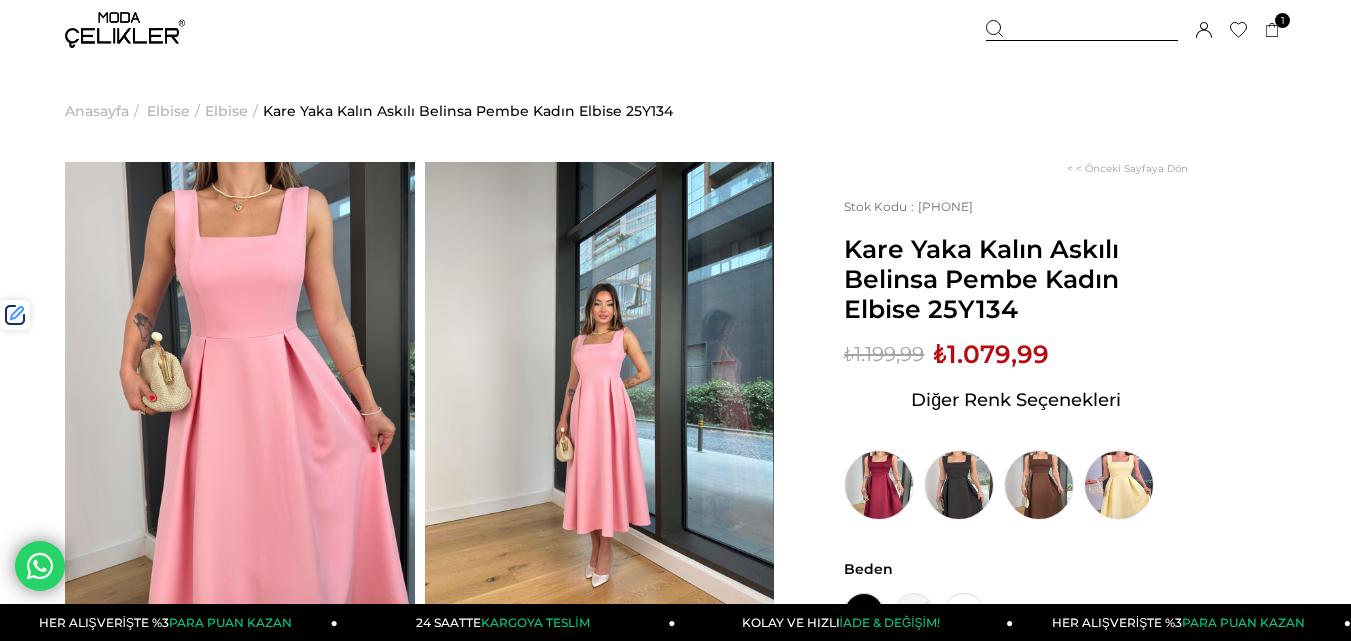 scroll, scrollTop: 0, scrollLeft: 0, axis: both 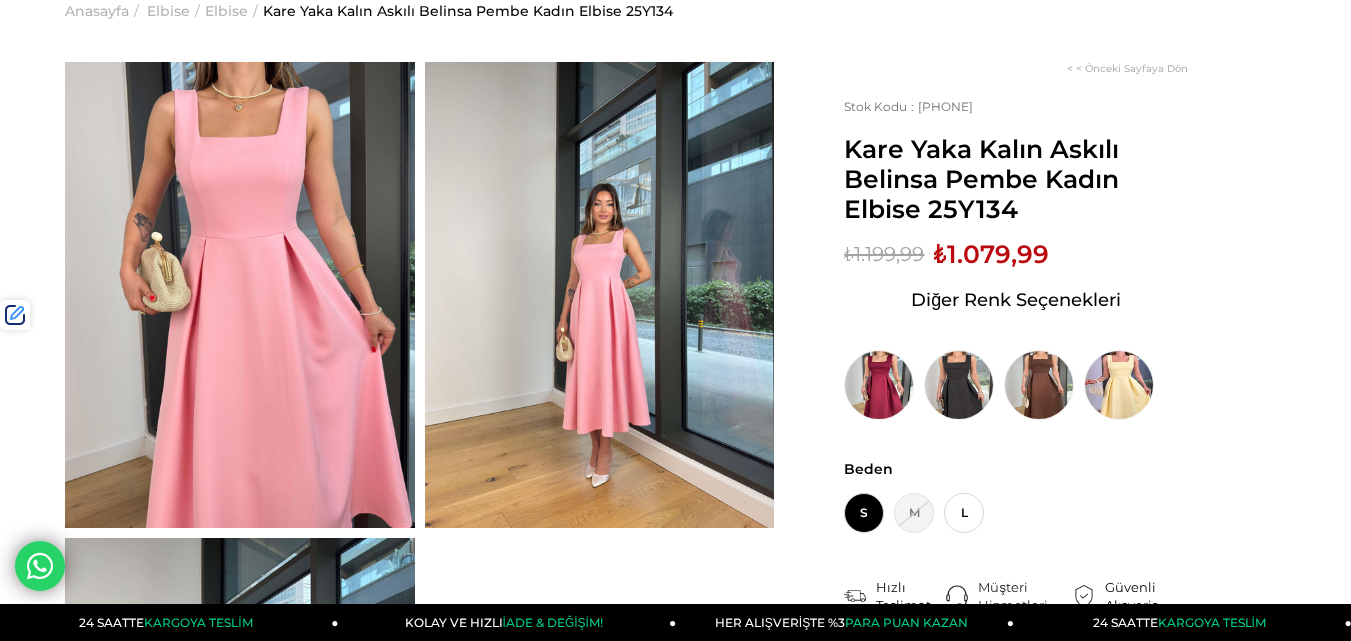 click on "₺1.079,99" at bounding box center [991, 254] 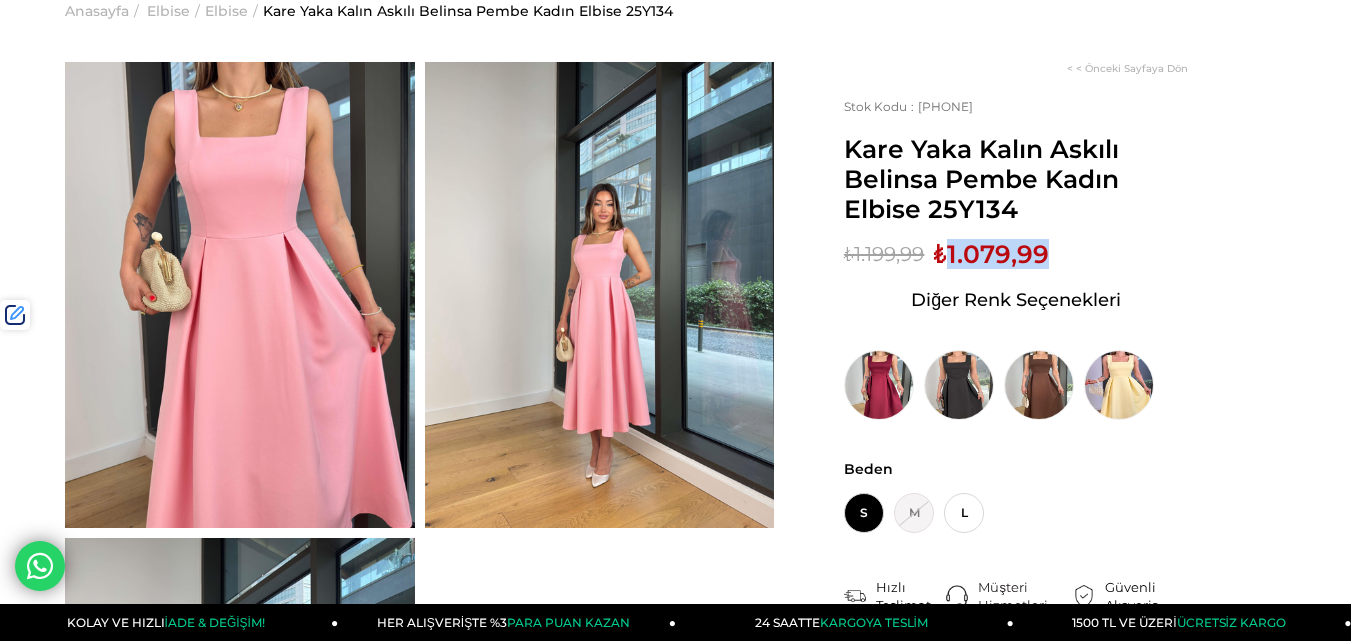 click on "₺1.079,99" at bounding box center (991, 254) 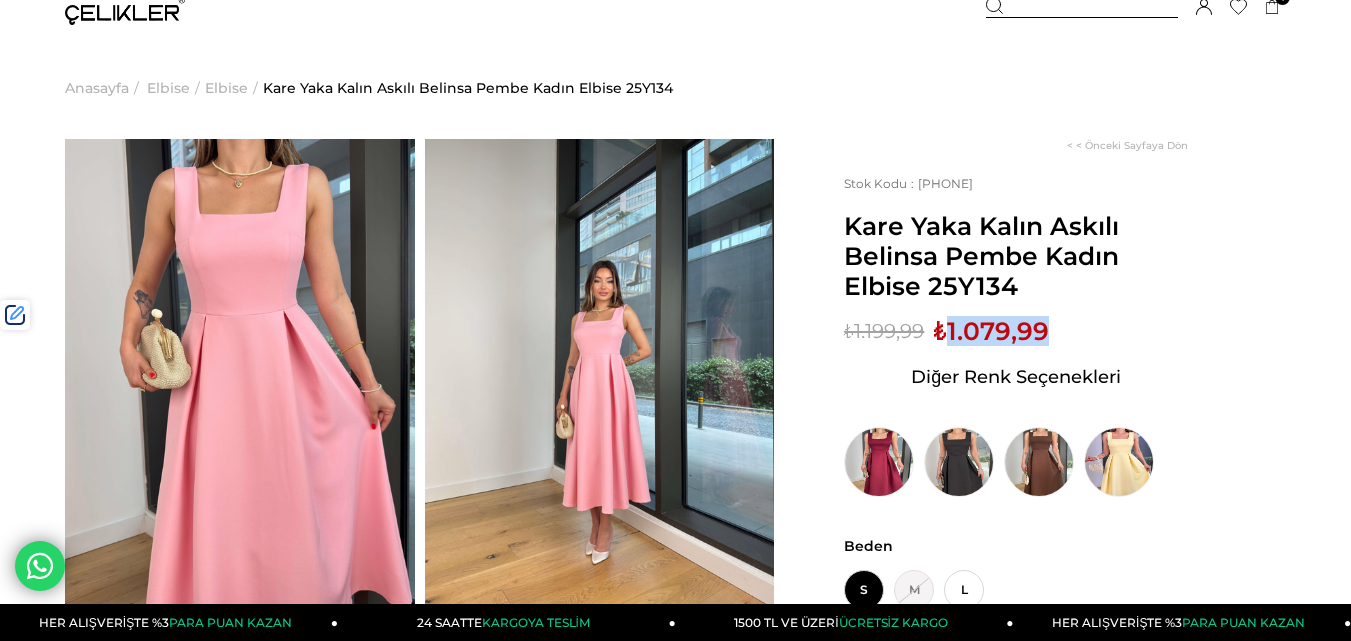 scroll, scrollTop: 0, scrollLeft: 0, axis: both 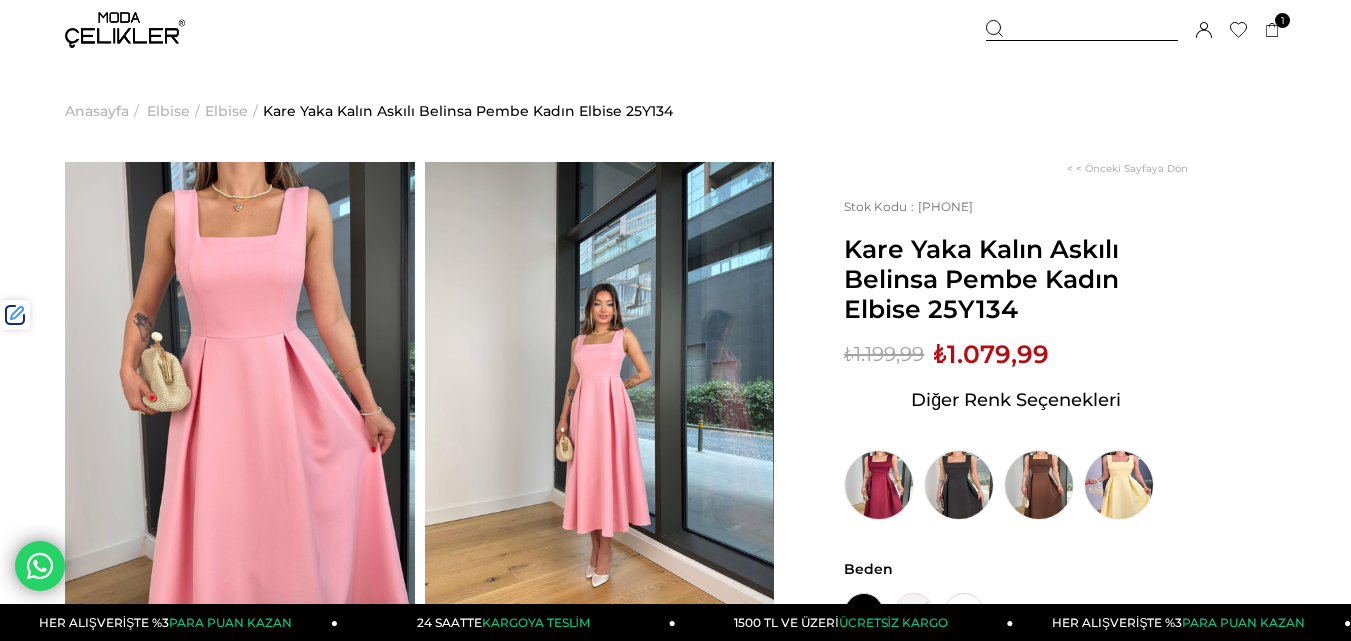 drag, startPoint x: 1059, startPoint y: 28, endPoint x: 510, endPoint y: 89, distance: 552.3785 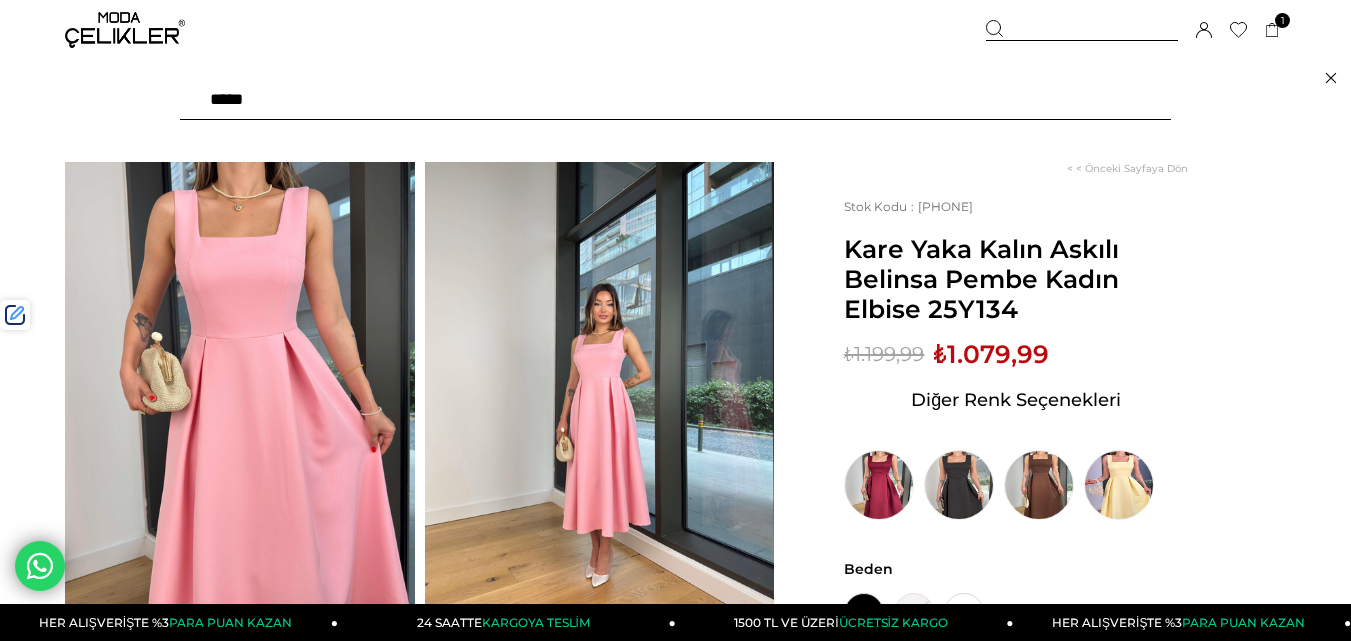 click at bounding box center (675, 100) 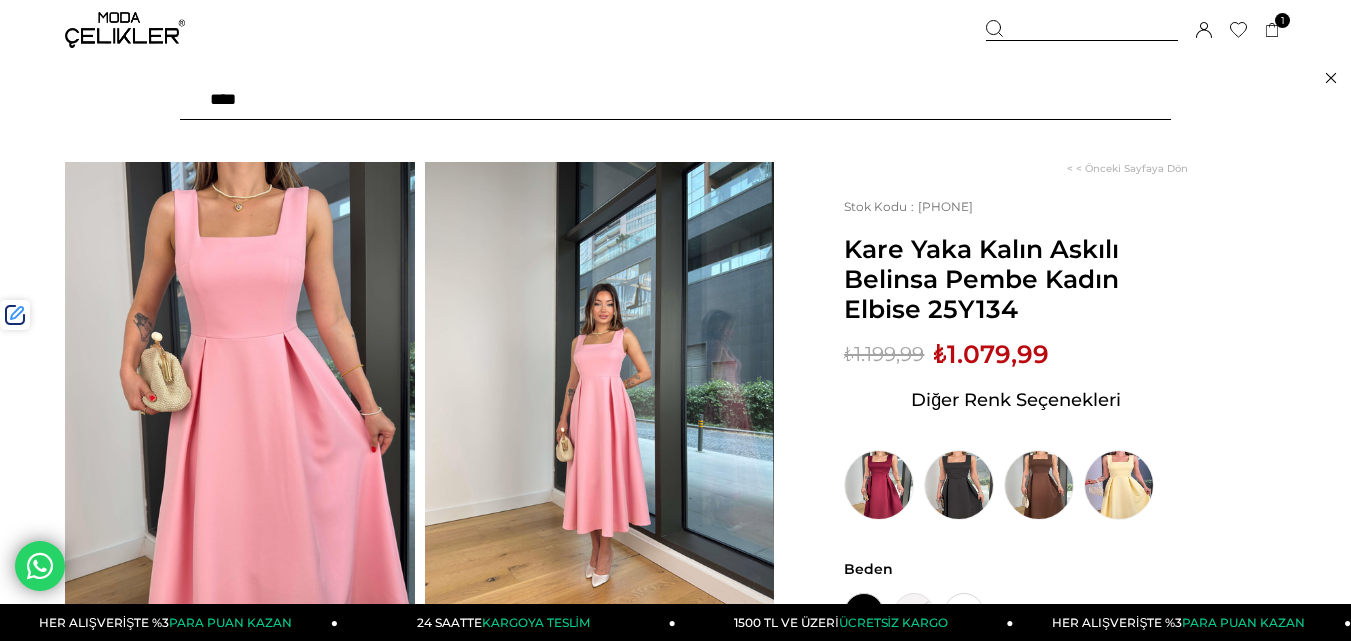 type on "****" 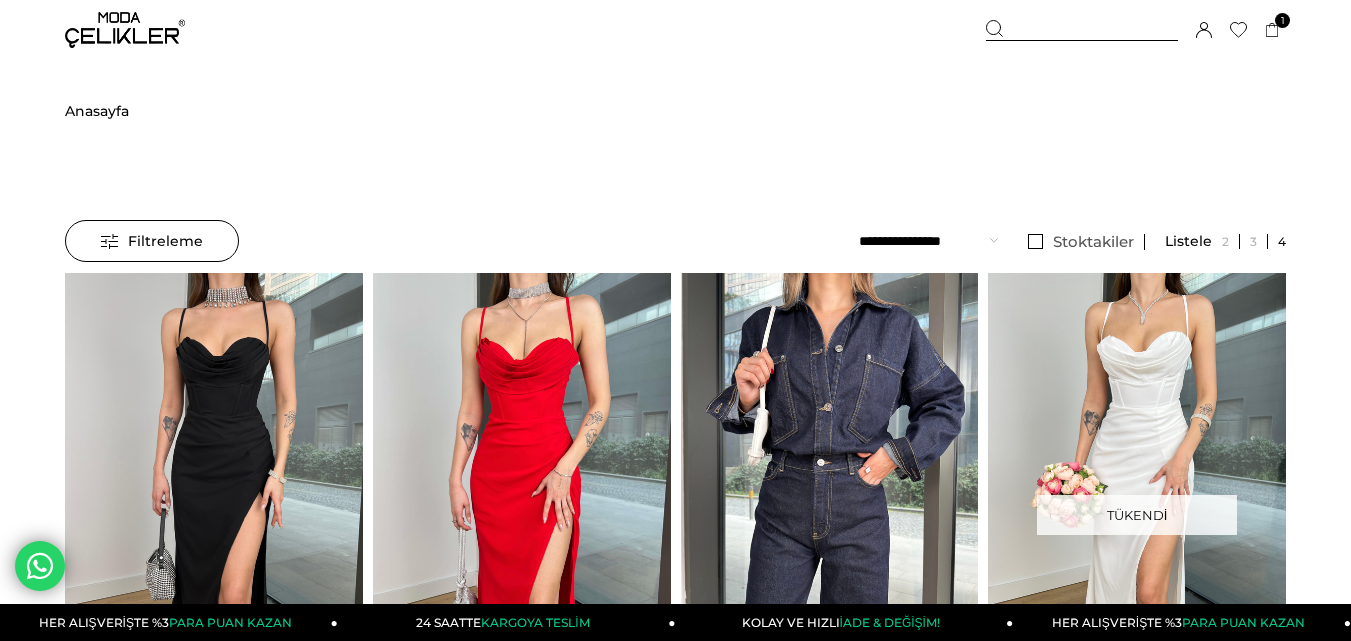 scroll, scrollTop: 0, scrollLeft: 0, axis: both 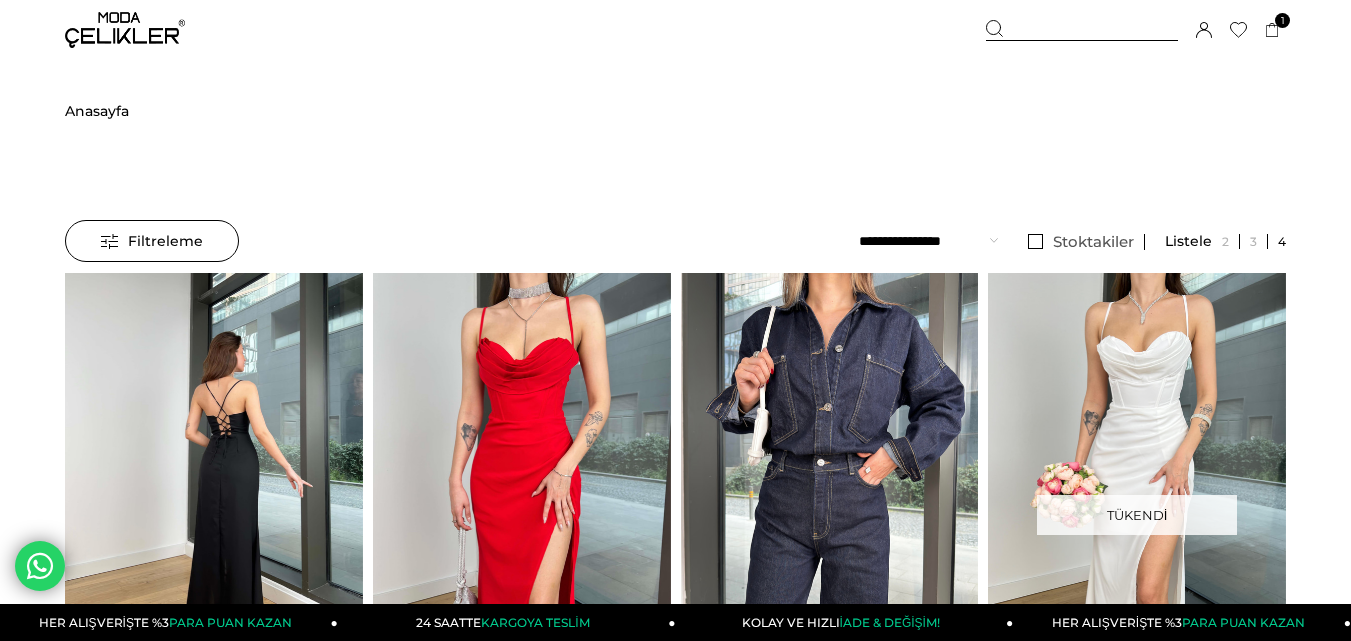 click at bounding box center [-233, 471] 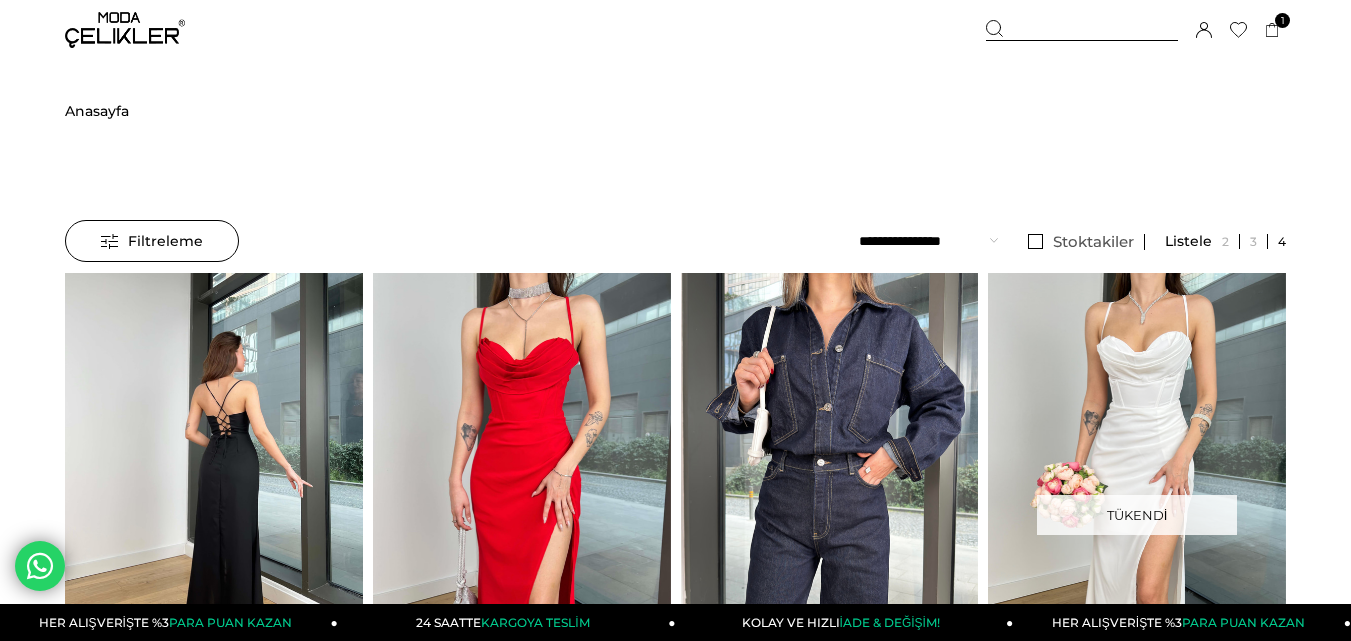 click at bounding box center (214, 471) 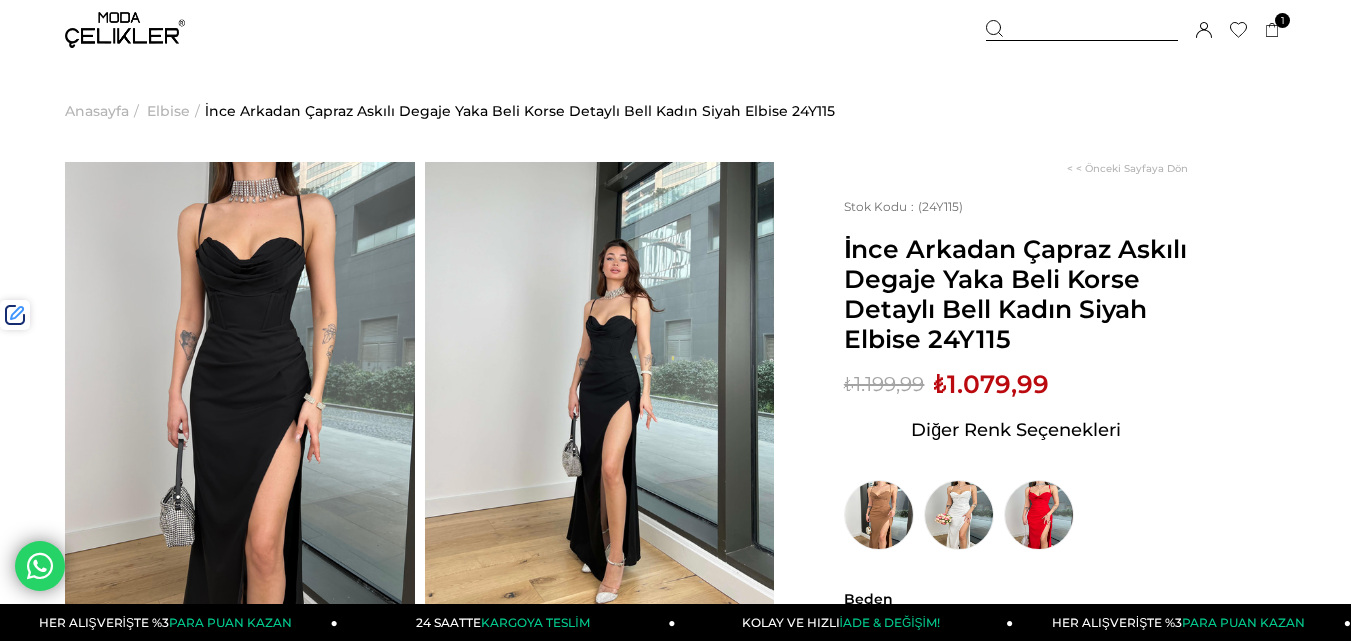 scroll, scrollTop: 0, scrollLeft: 0, axis: both 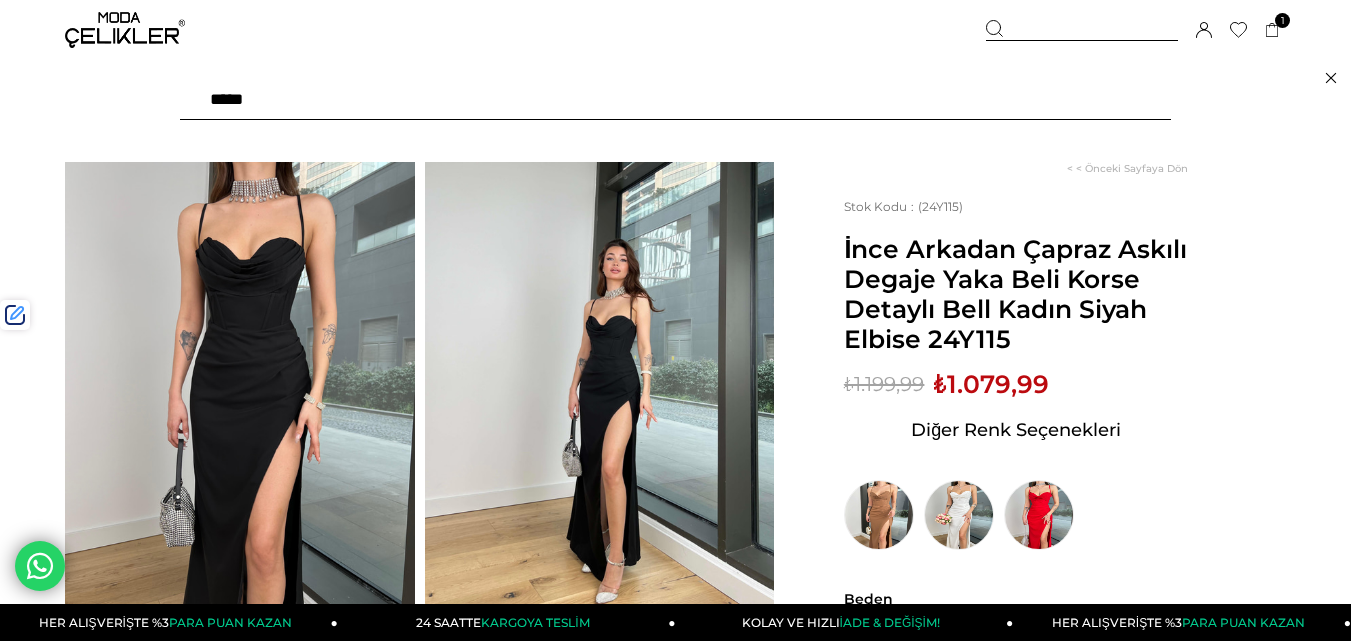 paste on "******" 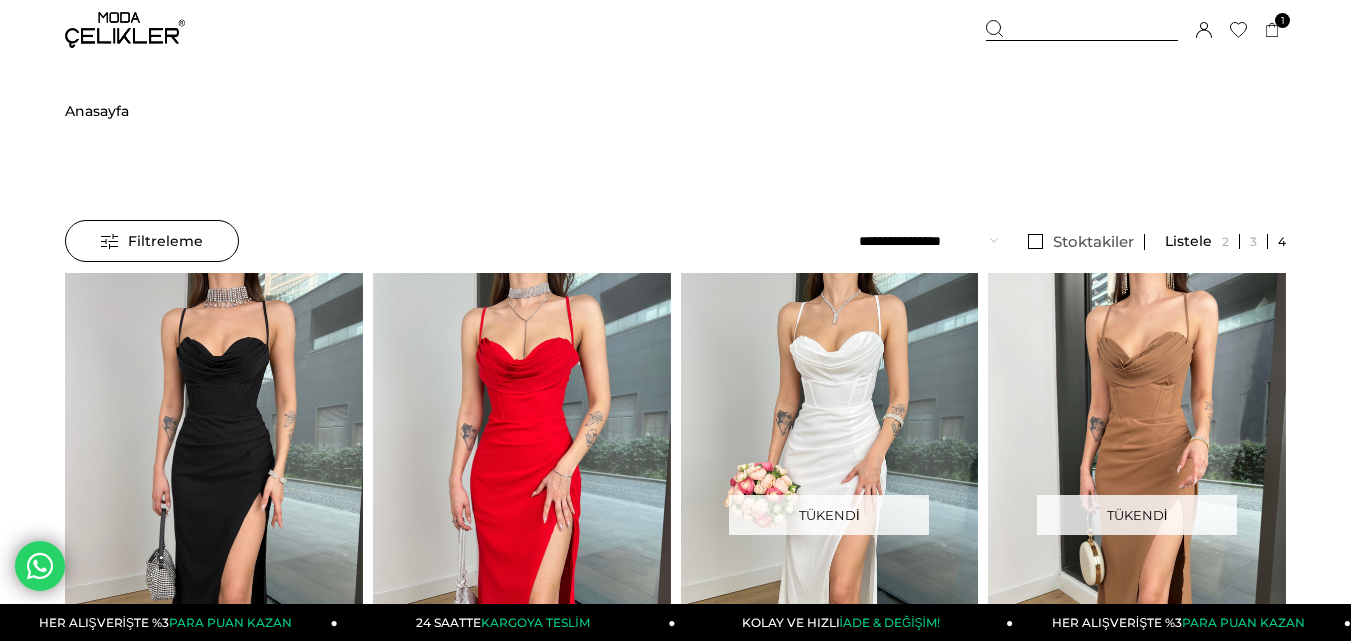 scroll, scrollTop: 73, scrollLeft: 0, axis: vertical 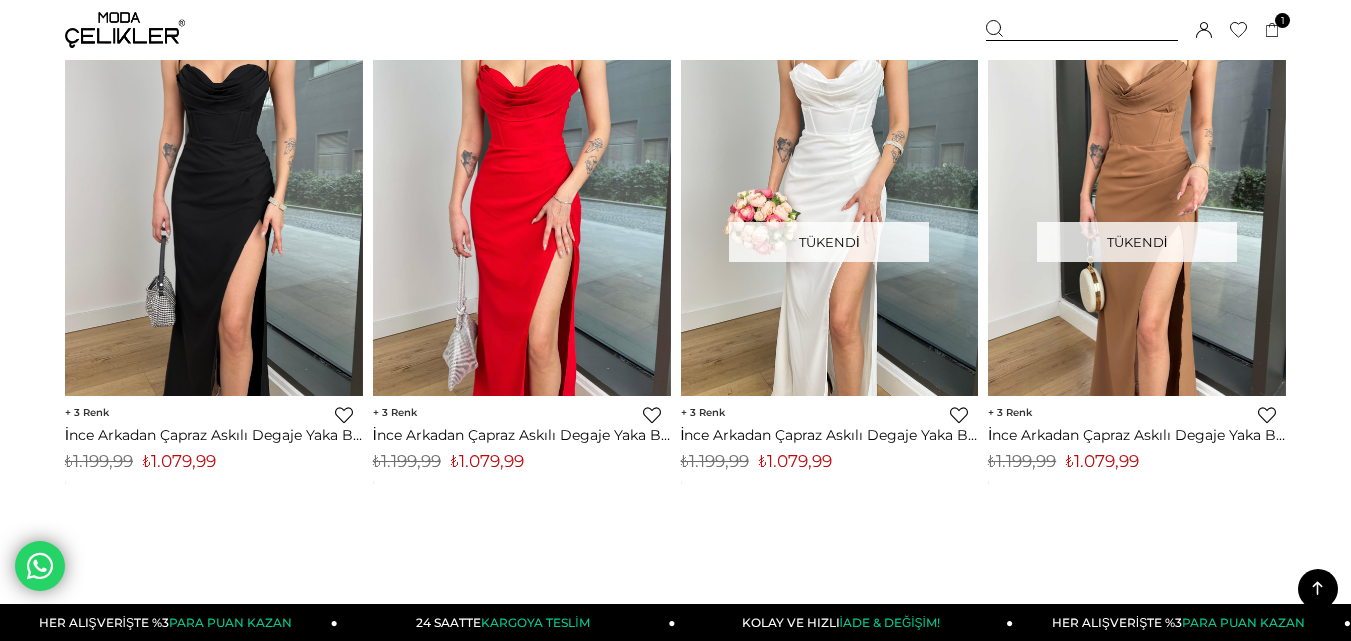 click on "₺1.079,99" at bounding box center (487, 461) 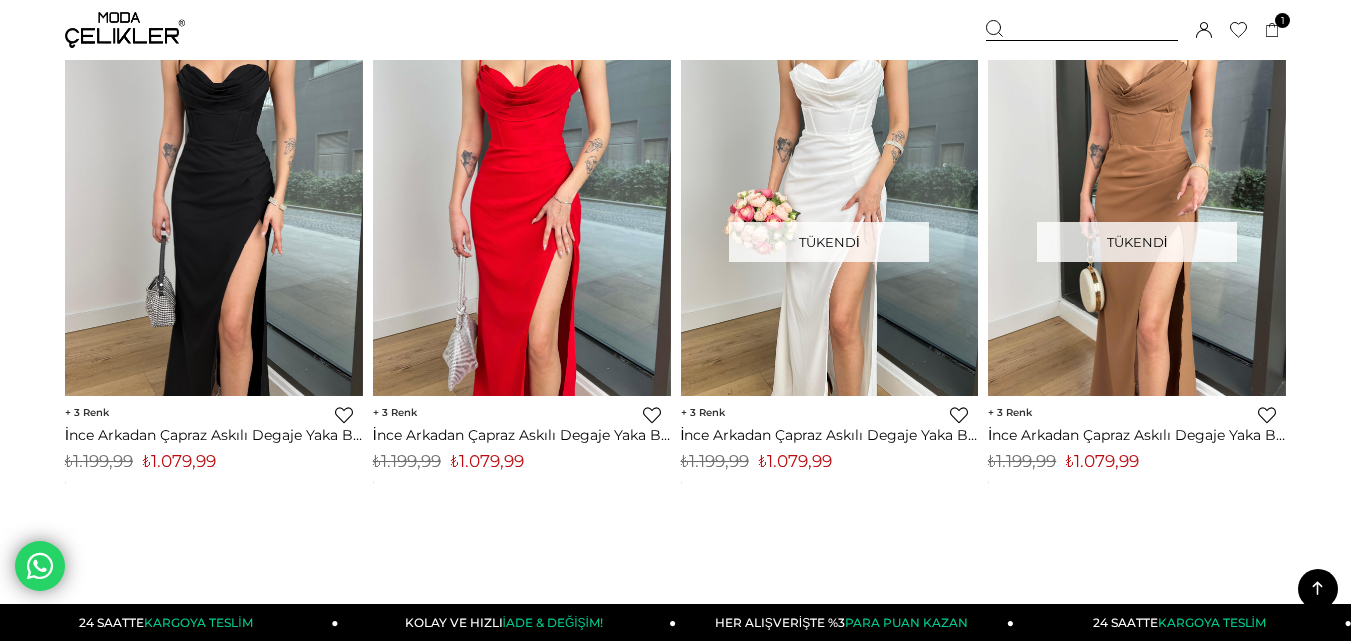 click at bounding box center [125, 30] 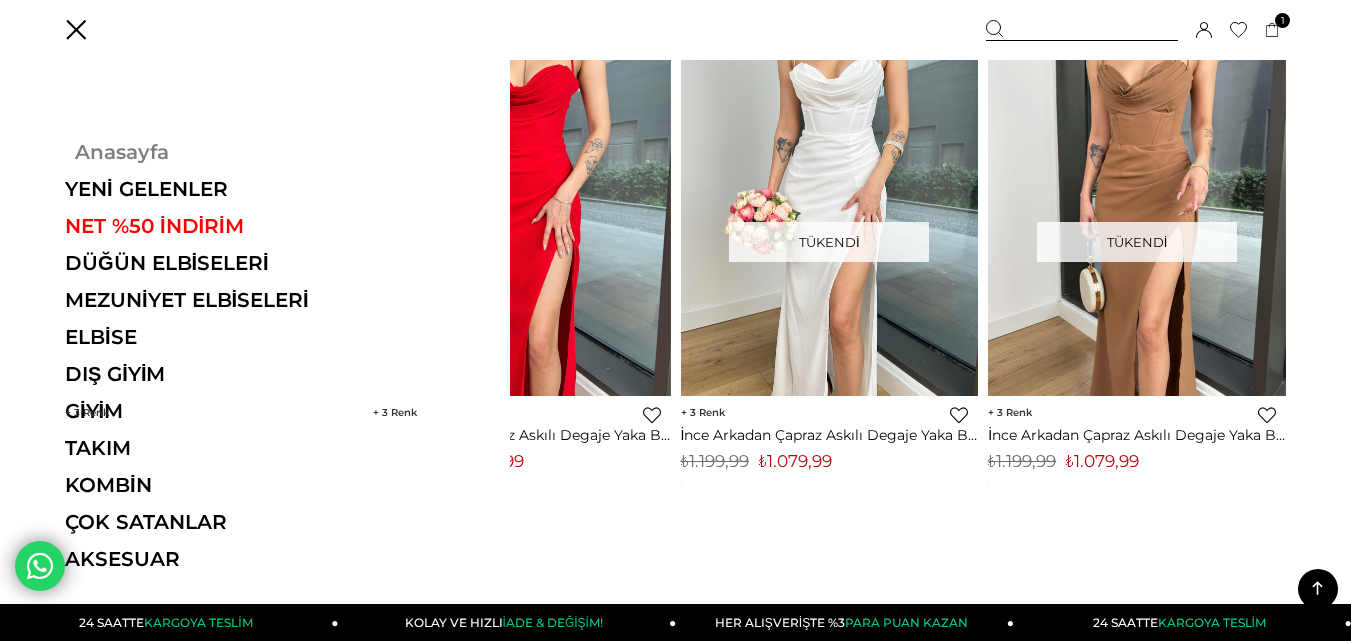 click on "Anasayfa" at bounding box center [202, 152] 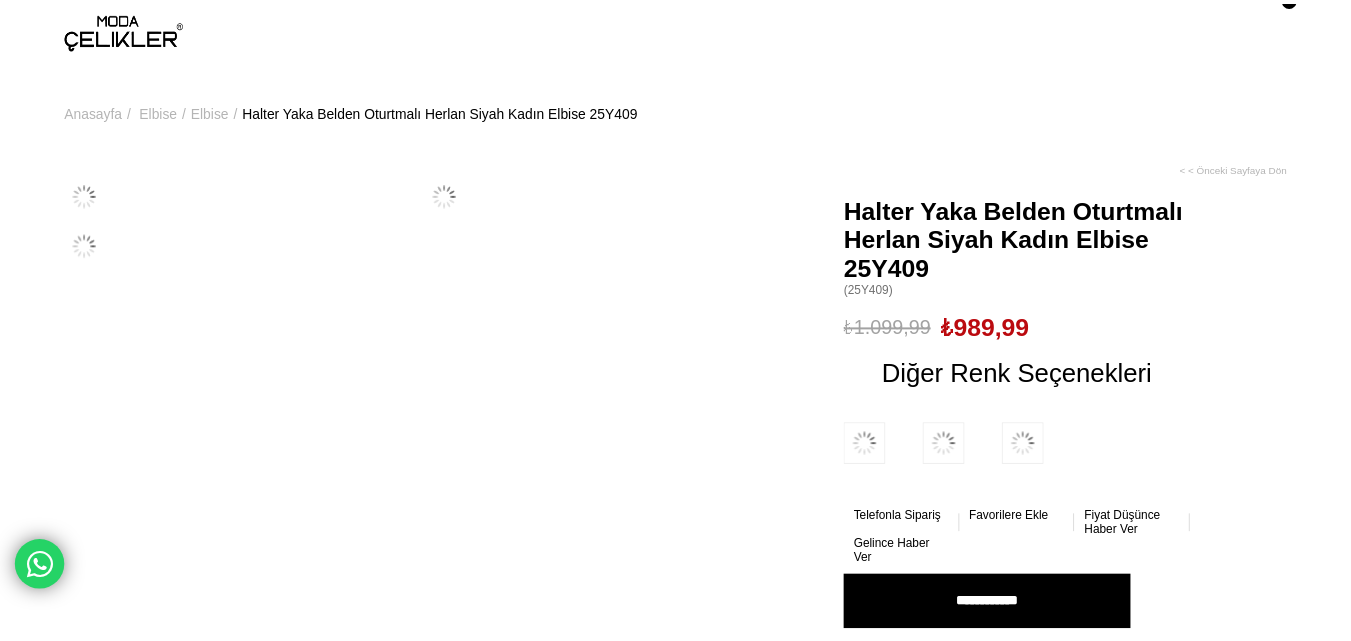 scroll, scrollTop: 0, scrollLeft: 0, axis: both 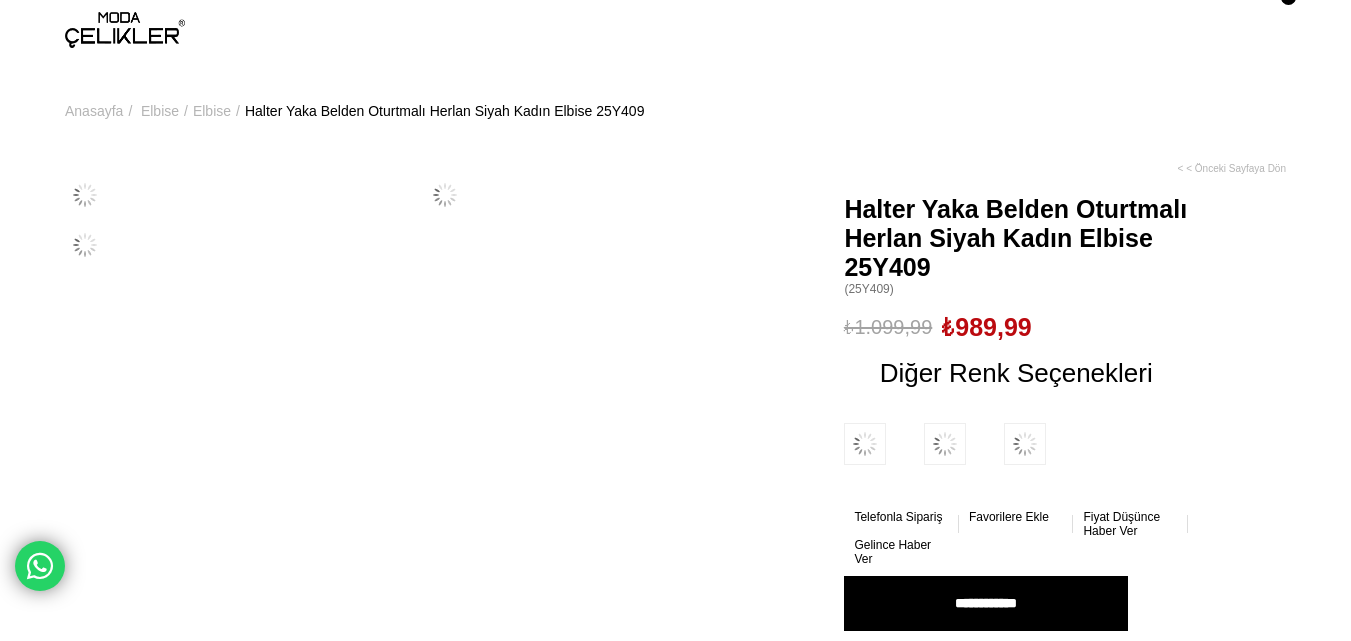 click on "Anasayfa
>
Elbise  >
Elbise  >
Halter Yaka Belden Oturtmalı Herlan Siyah Kadın Elbise 25Y409" at bounding box center [675, 111] 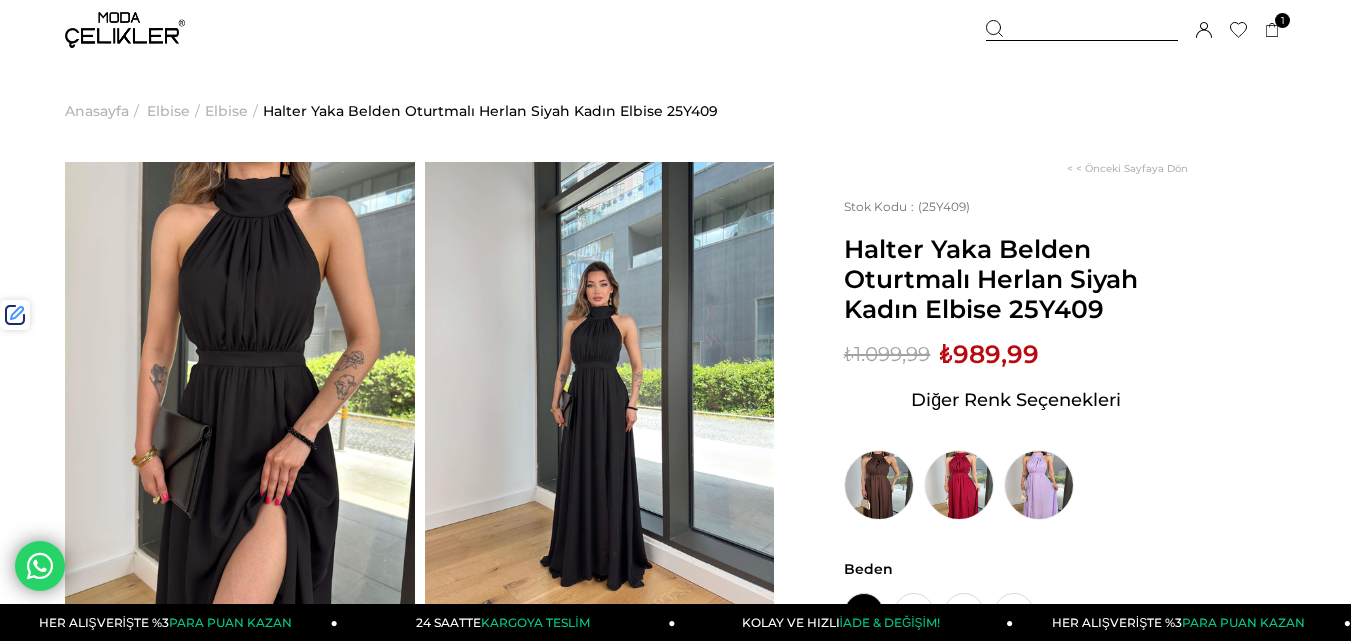 scroll, scrollTop: 0, scrollLeft: 0, axis: both 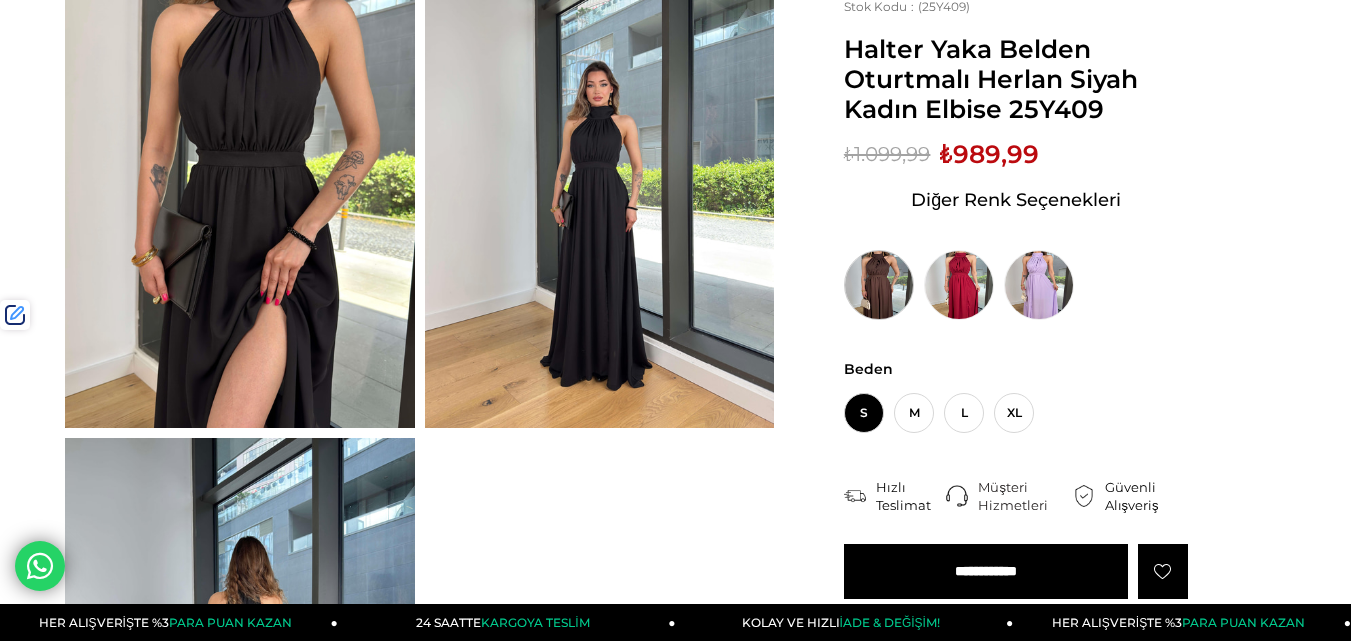 click at bounding box center [879, 285] 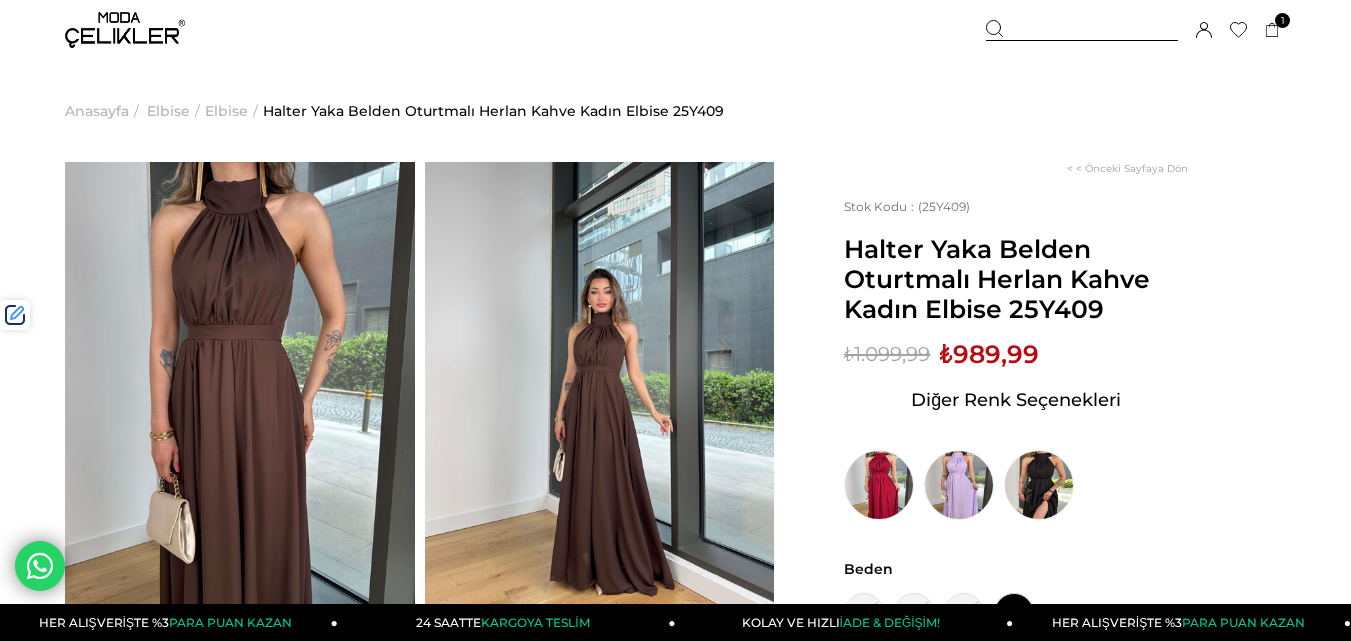 scroll, scrollTop: 0, scrollLeft: 0, axis: both 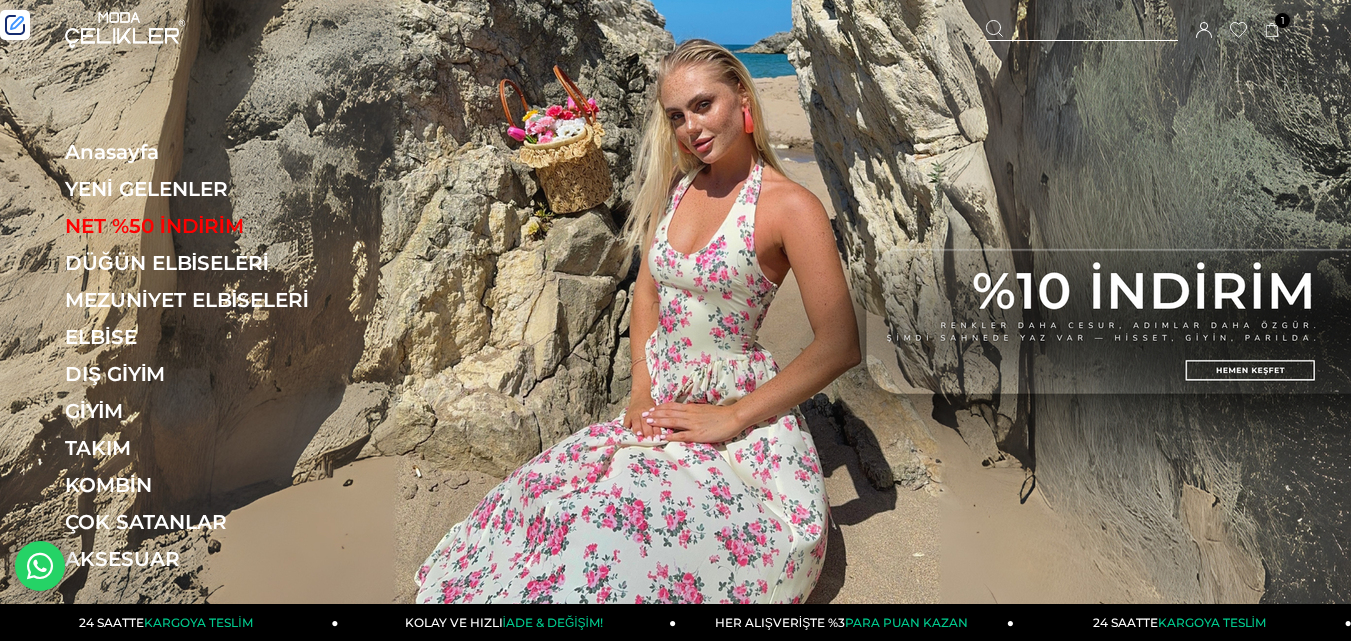 click on "Sepetim
1
Ürün
₺1.079,99
İnce Arkadan Çapraz Askılı Degaje Yaka Beli Korse Detaylı Bell Kadın Kırmızı Elbise 24Y115 KIRMIZI
x 1
Adet
₺1.079,99
Genel Toplam :
₺1.079,99
Sepetim
Sipariş Tamamla
Hoşgeldiniz
Irmak Duman
Hesabım
Çıkış Yap
Hesabım
Çıkış Yap
Irmak Duman         Siparişlerim" at bounding box center (1136, 30) 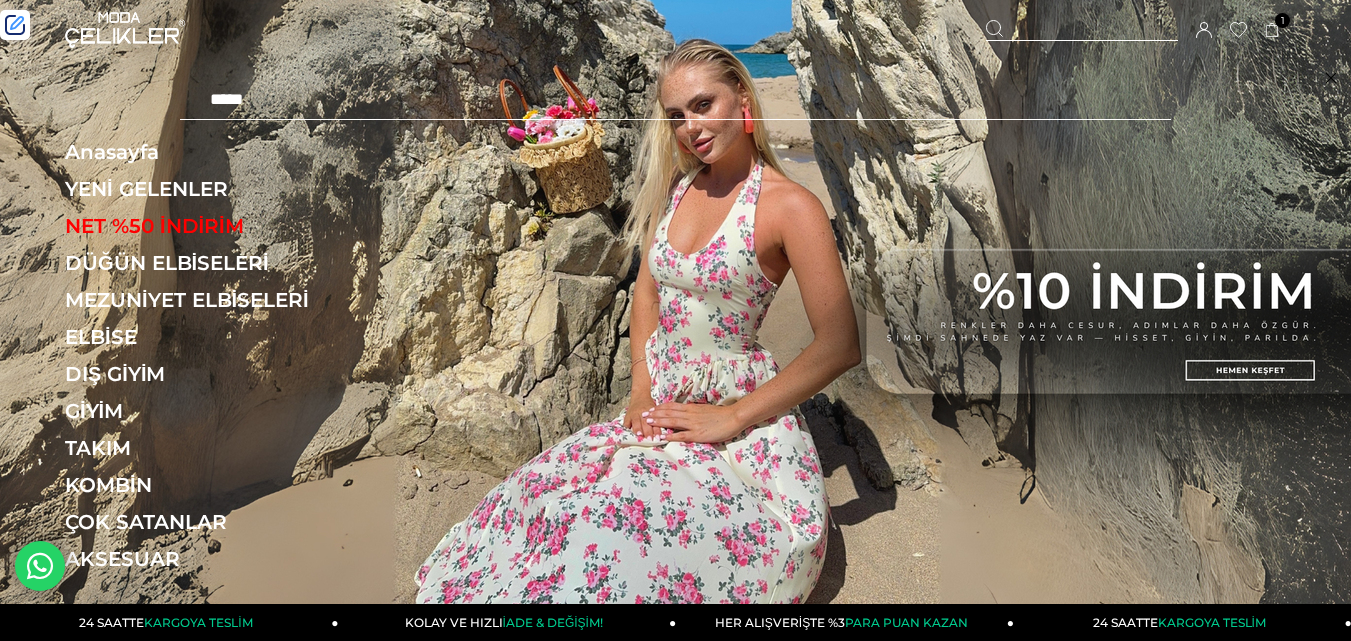 click at bounding box center (675, 100) 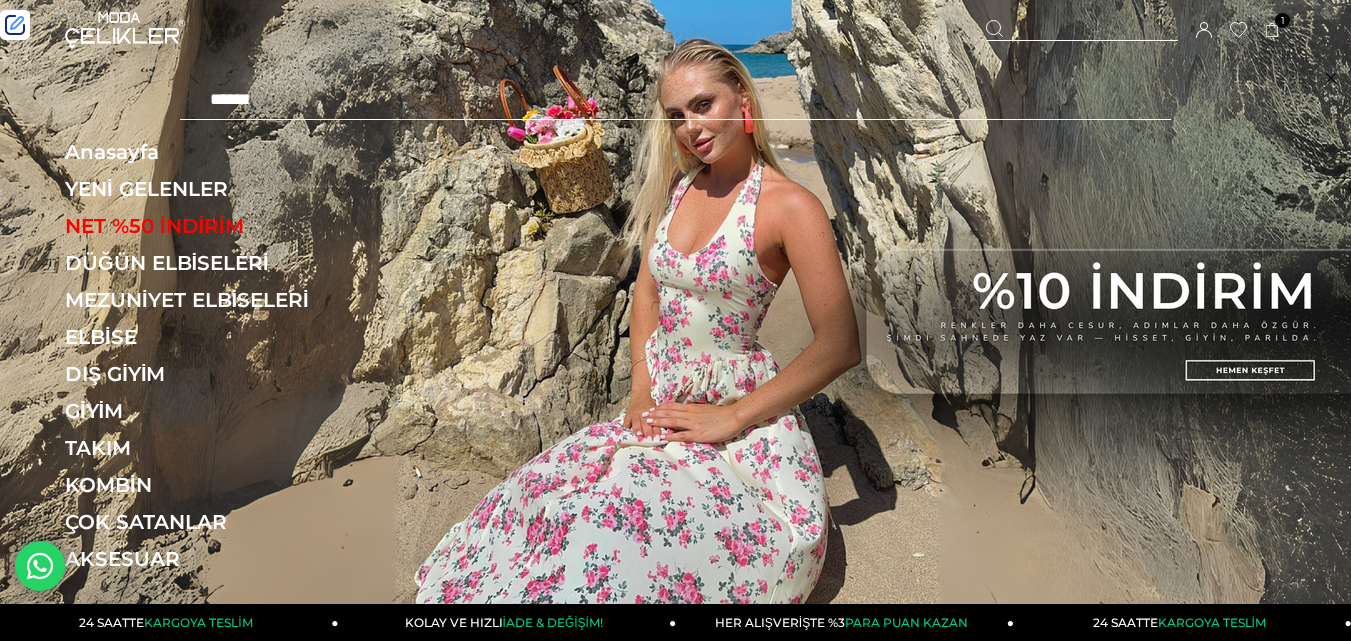 type on "******" 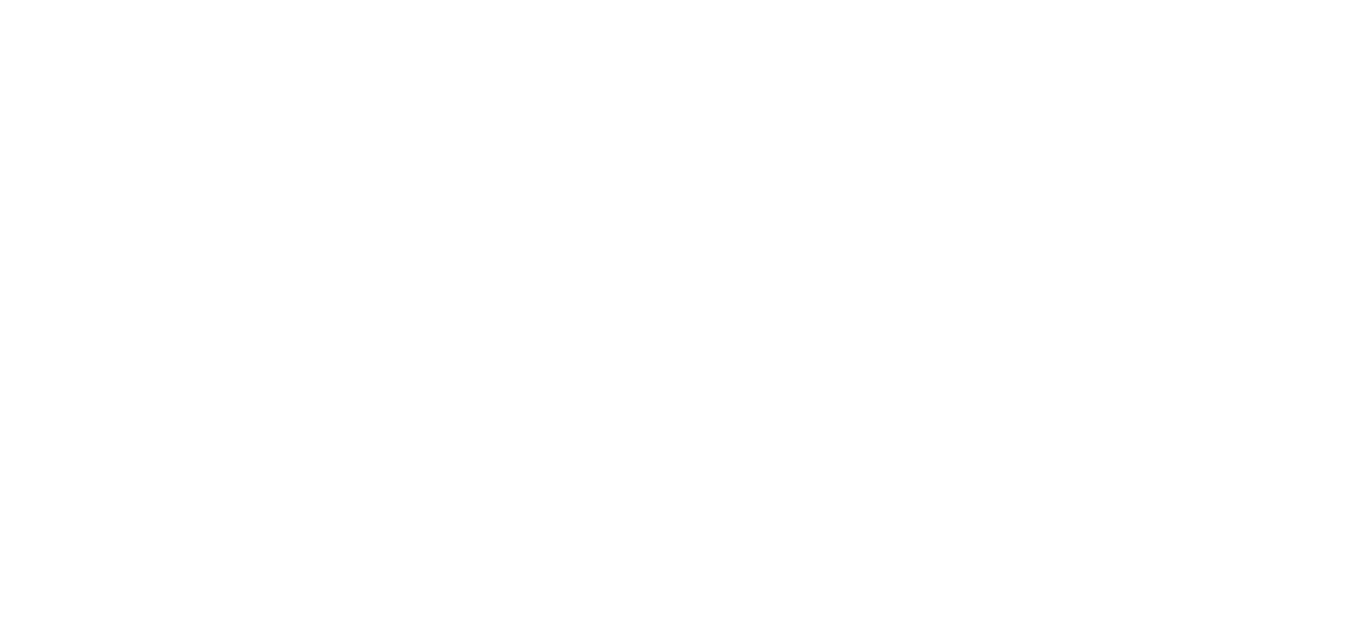 scroll, scrollTop: 0, scrollLeft: 0, axis: both 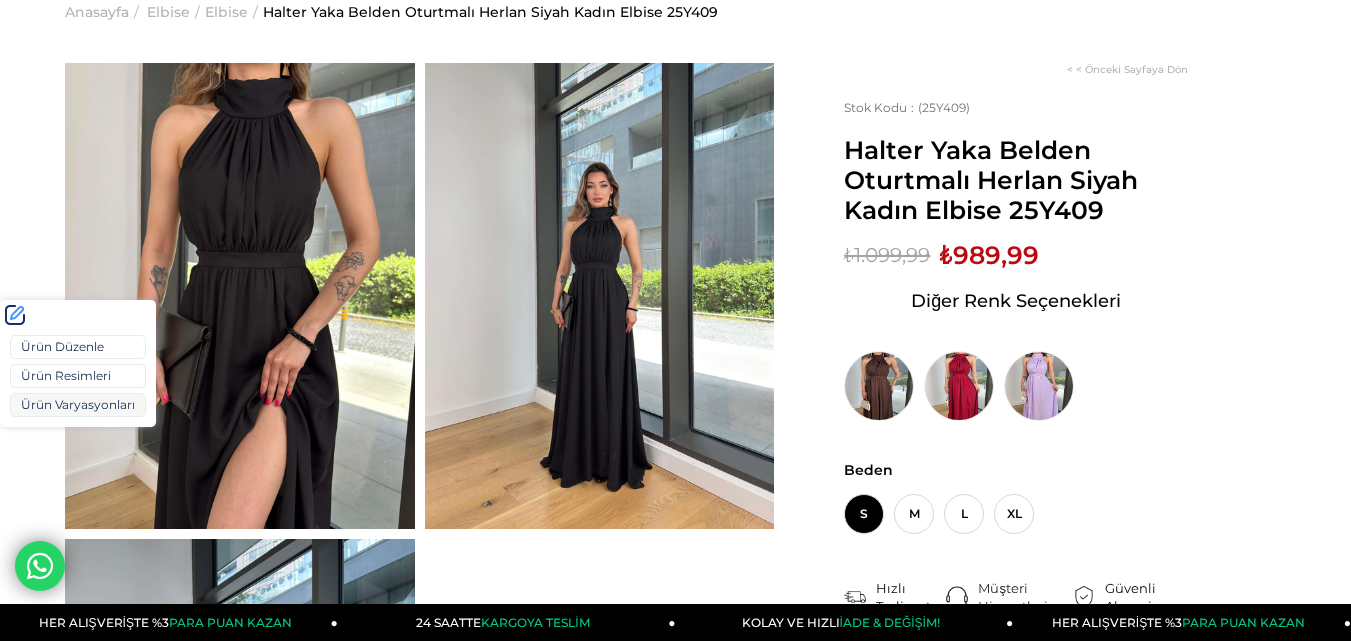 click on "Ürün Varyasyonları" at bounding box center (78, 405) 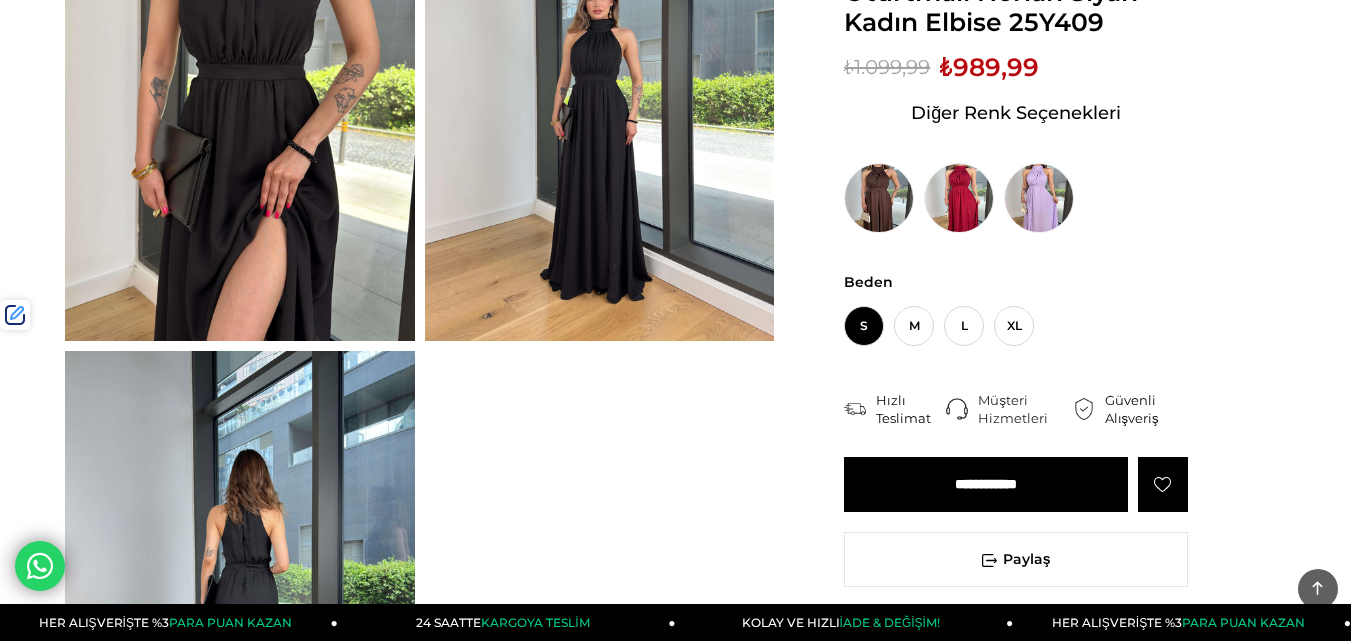 scroll, scrollTop: 299, scrollLeft: 0, axis: vertical 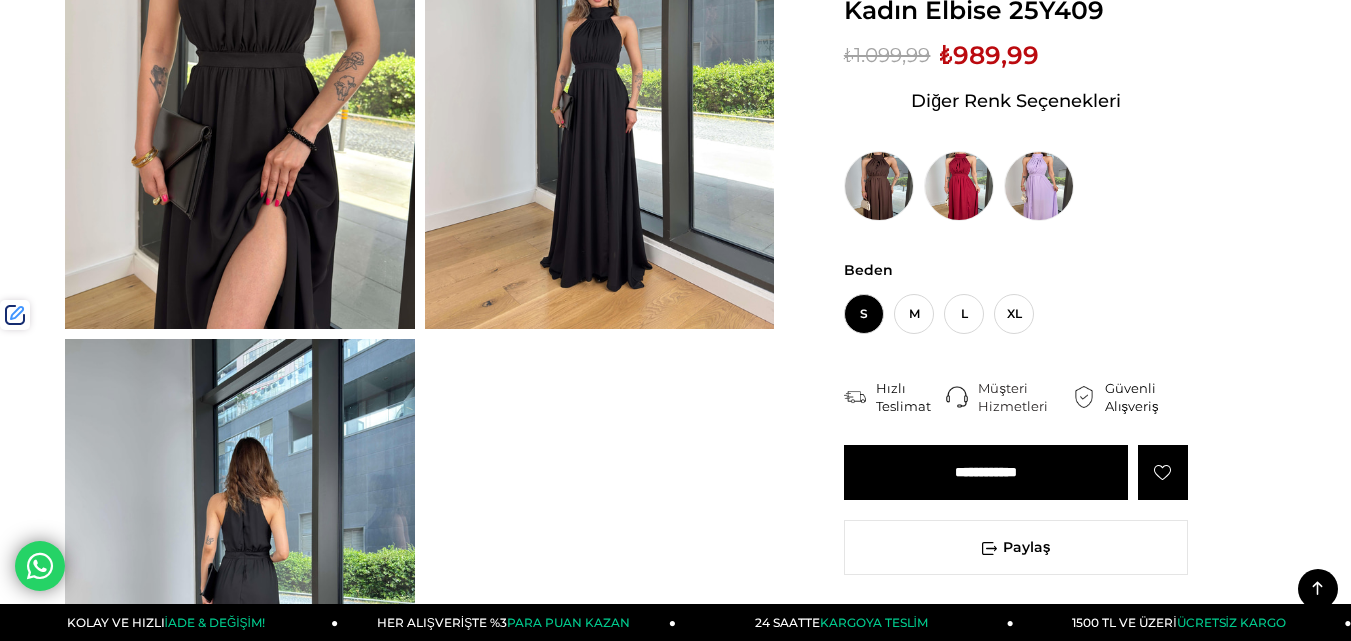 click on "₺989,99" at bounding box center [989, 55] 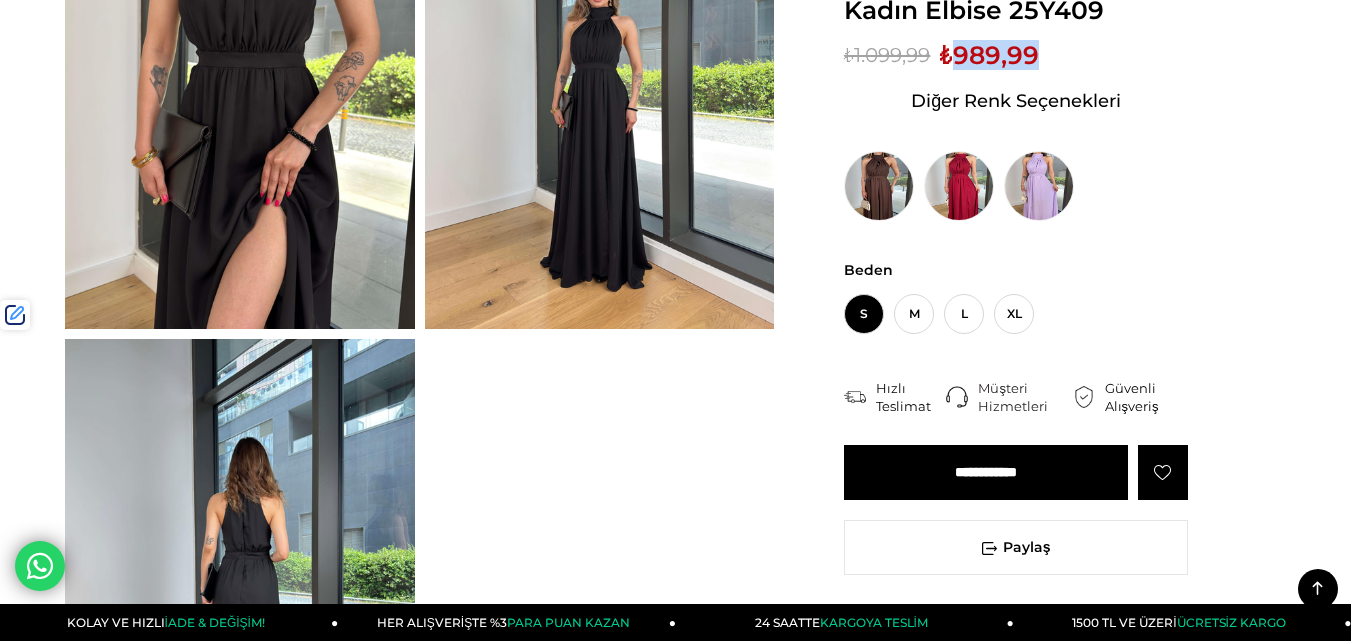 click on "₺989,99" at bounding box center [989, 55] 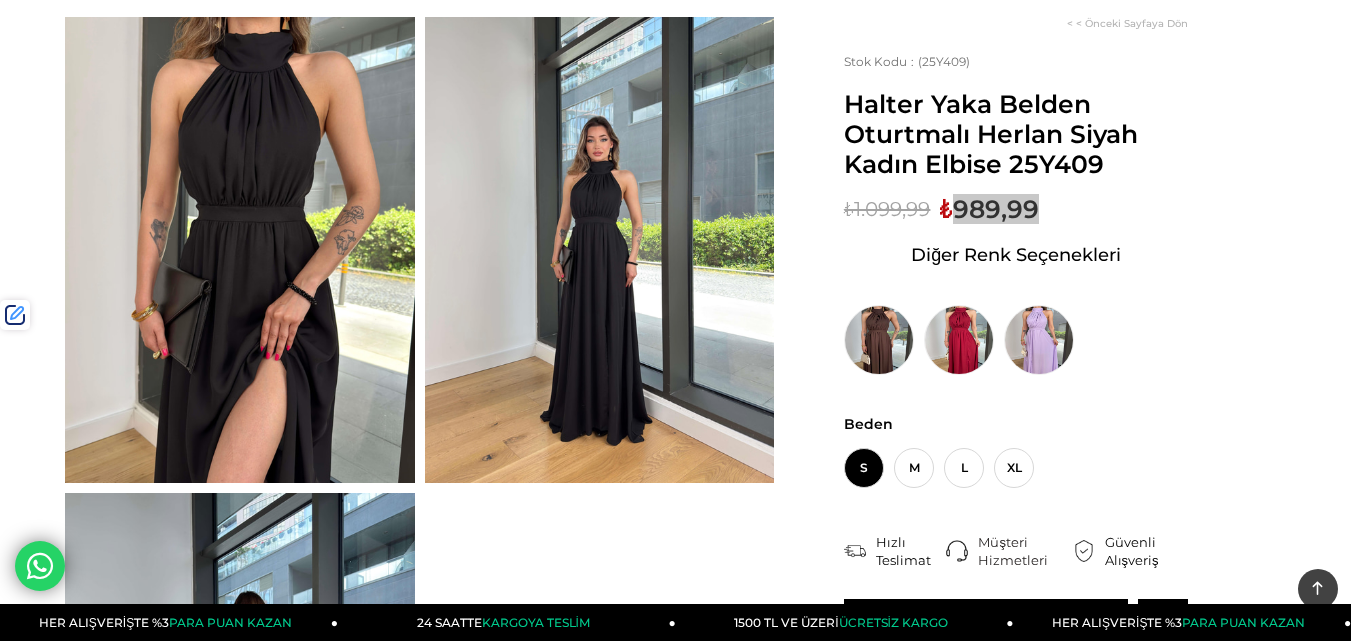 scroll, scrollTop: 0, scrollLeft: 0, axis: both 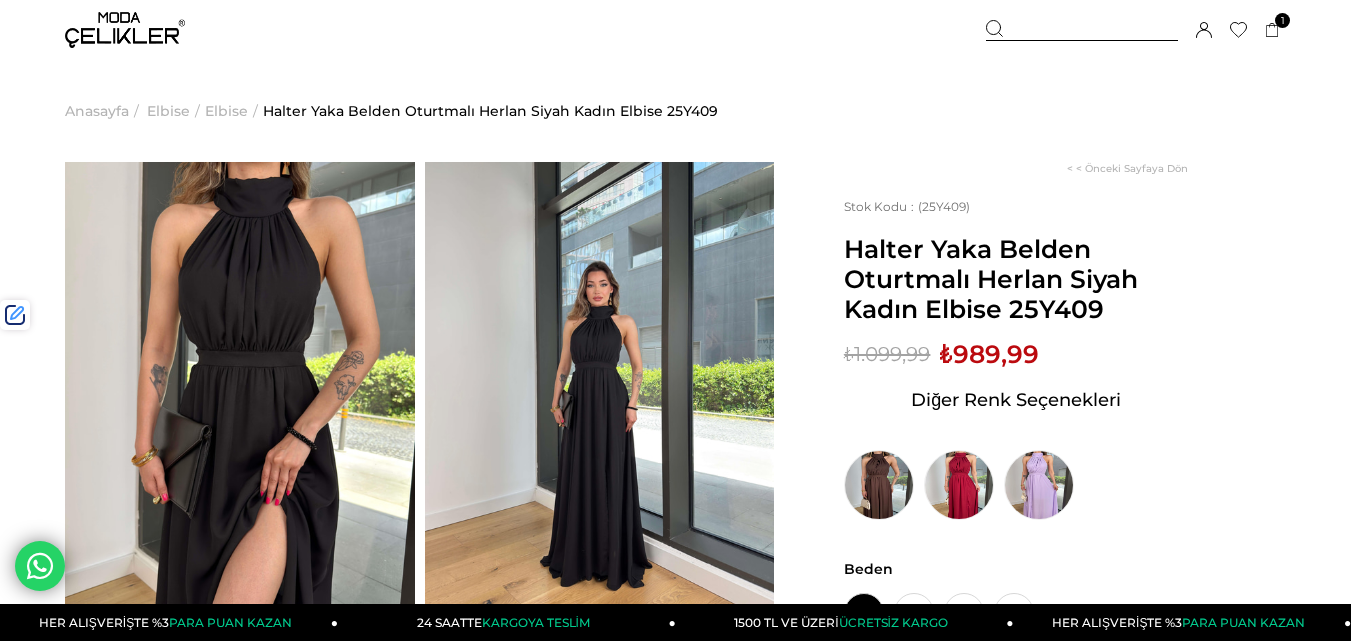 click at bounding box center (1082, 30) 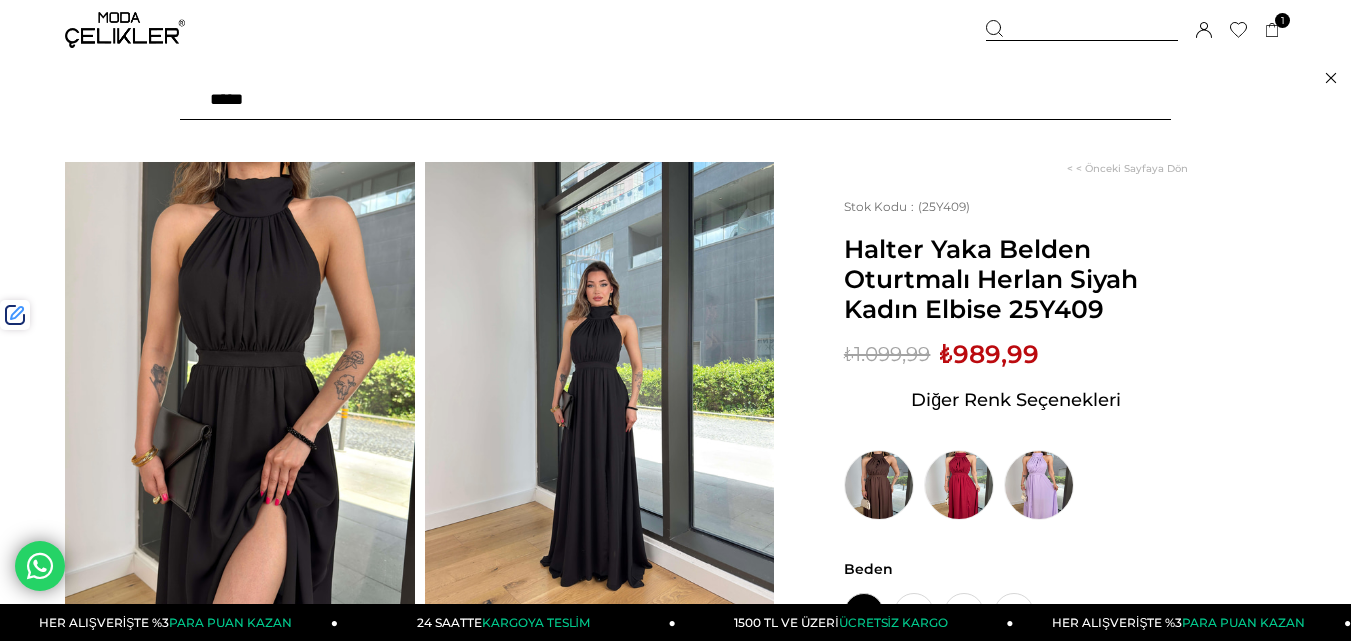 click at bounding box center (675, 100) 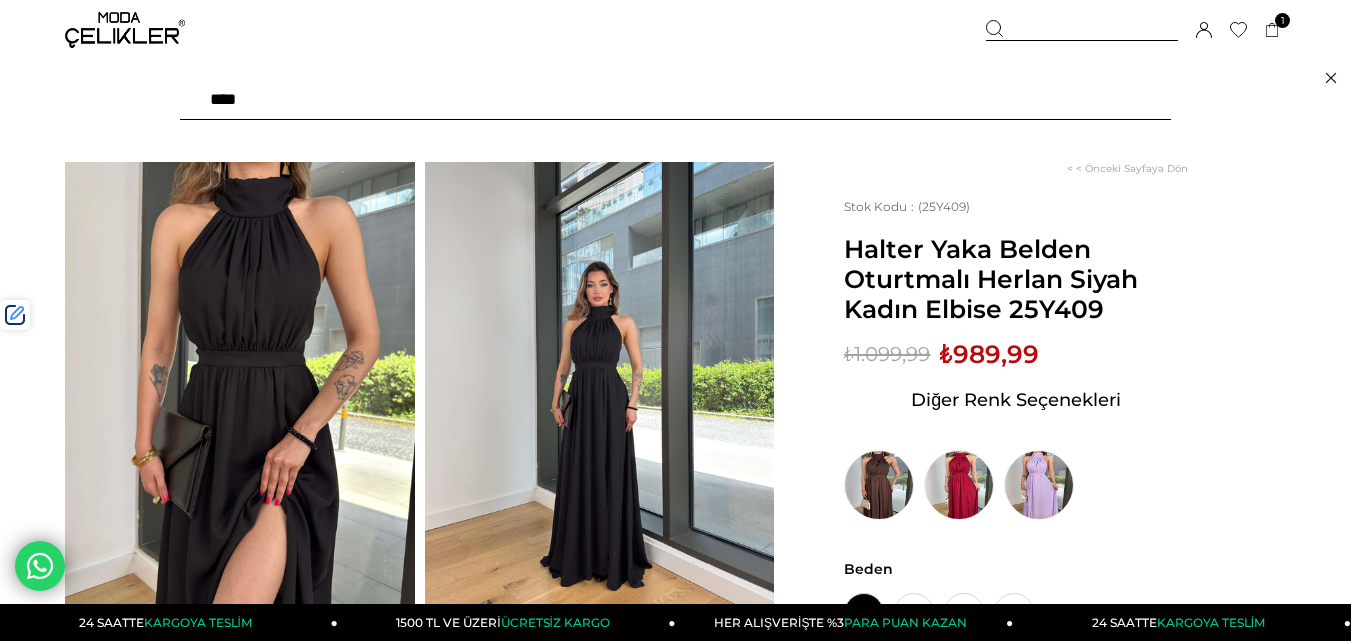 type on "*****" 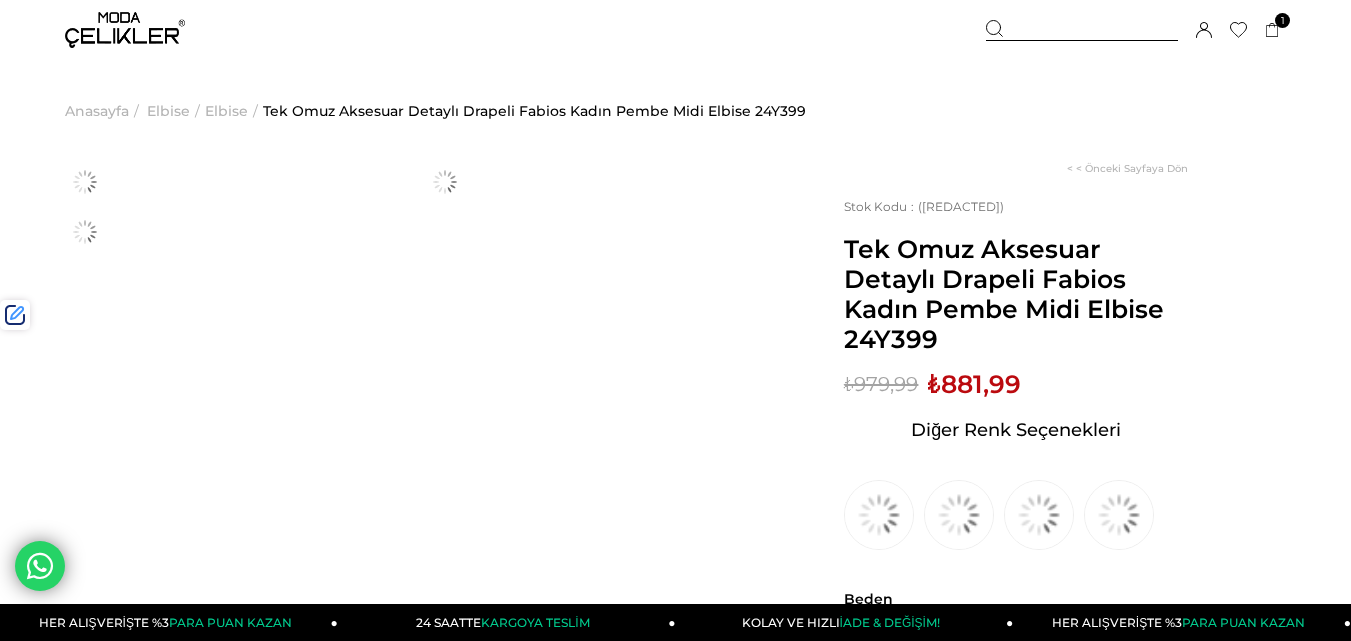 scroll, scrollTop: 0, scrollLeft: 0, axis: both 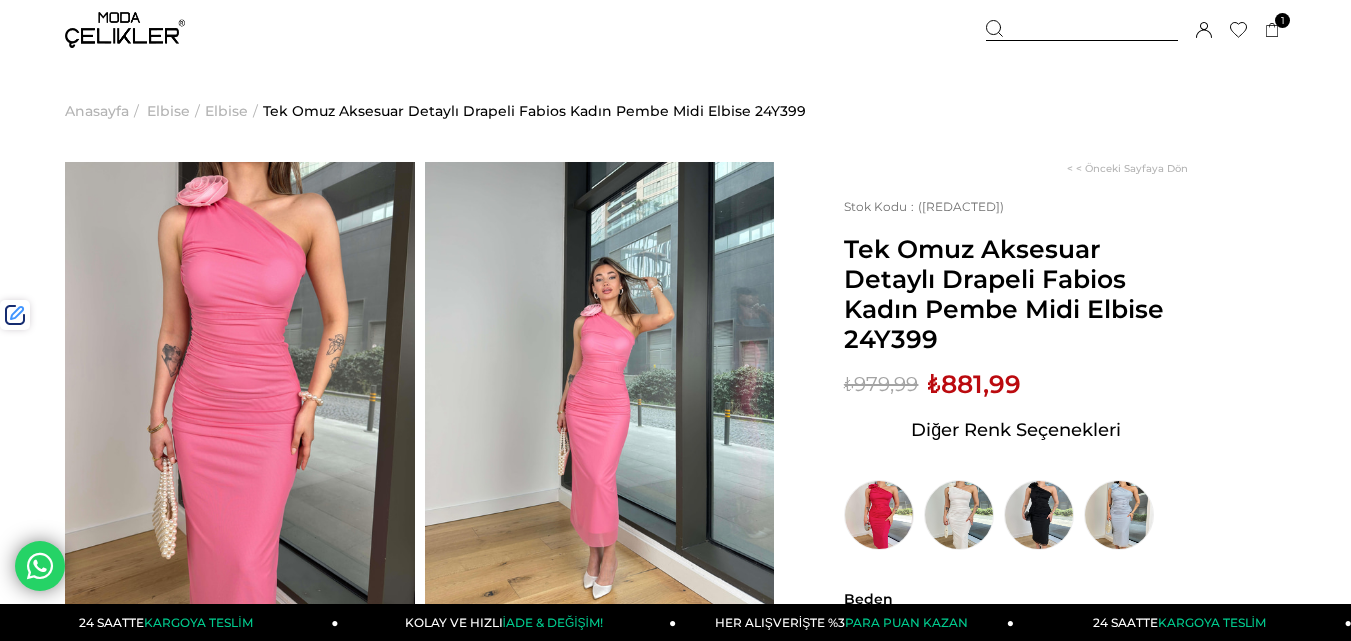 click at bounding box center [1082, 30] 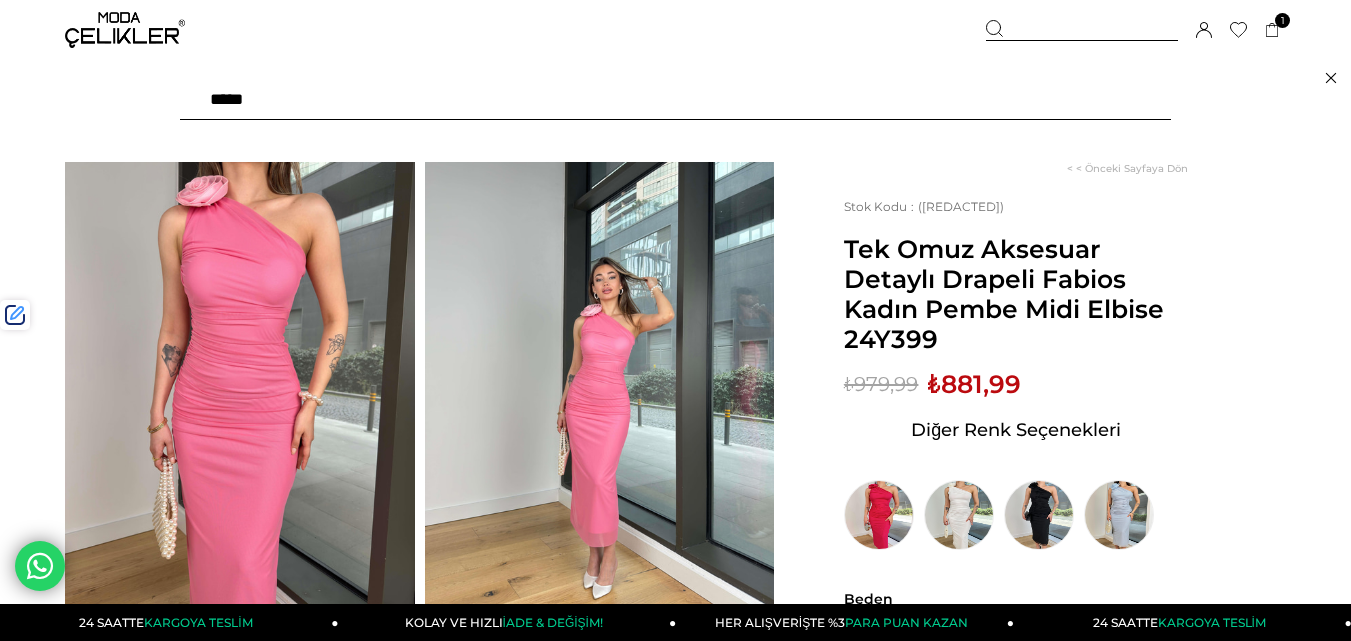paste on "******" 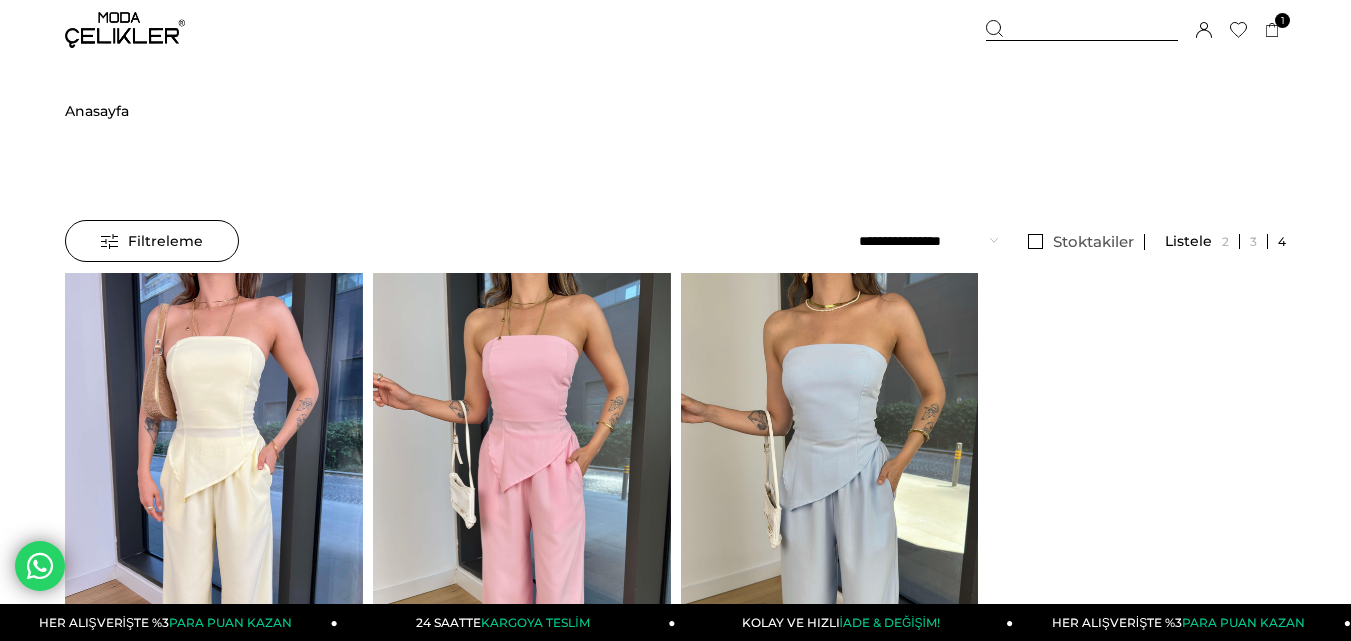 scroll, scrollTop: 0, scrollLeft: 0, axis: both 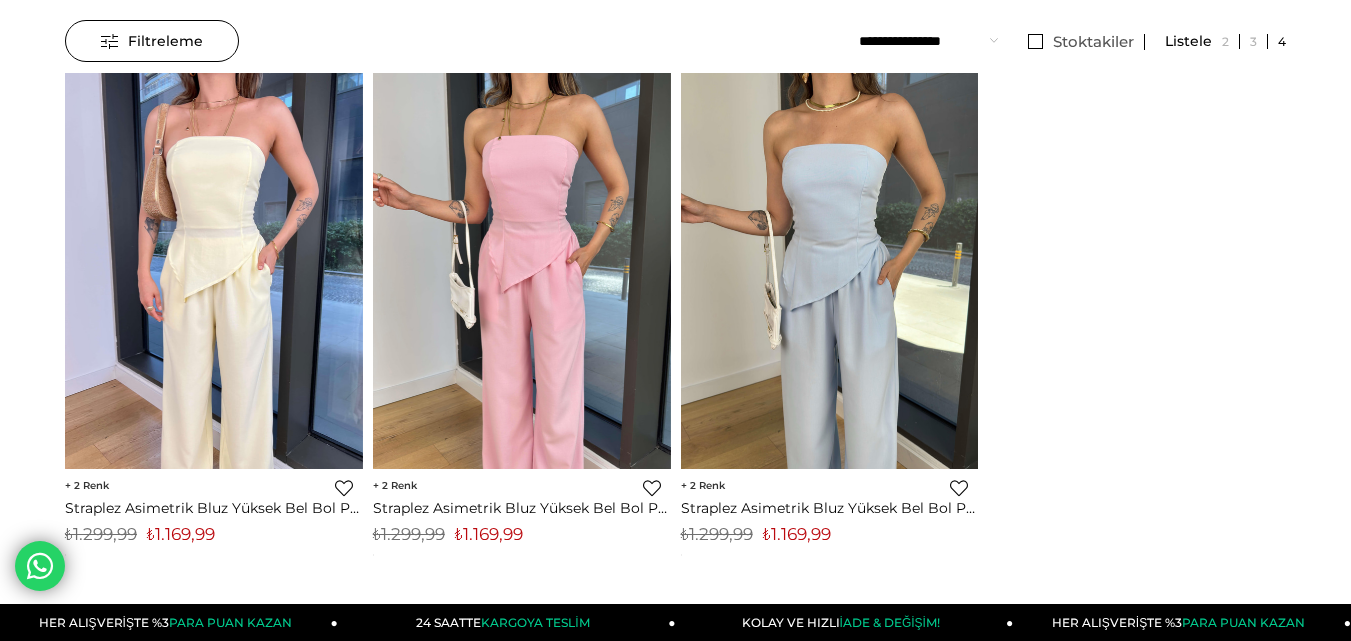 click on "₺1.169,99" at bounding box center [489, 534] 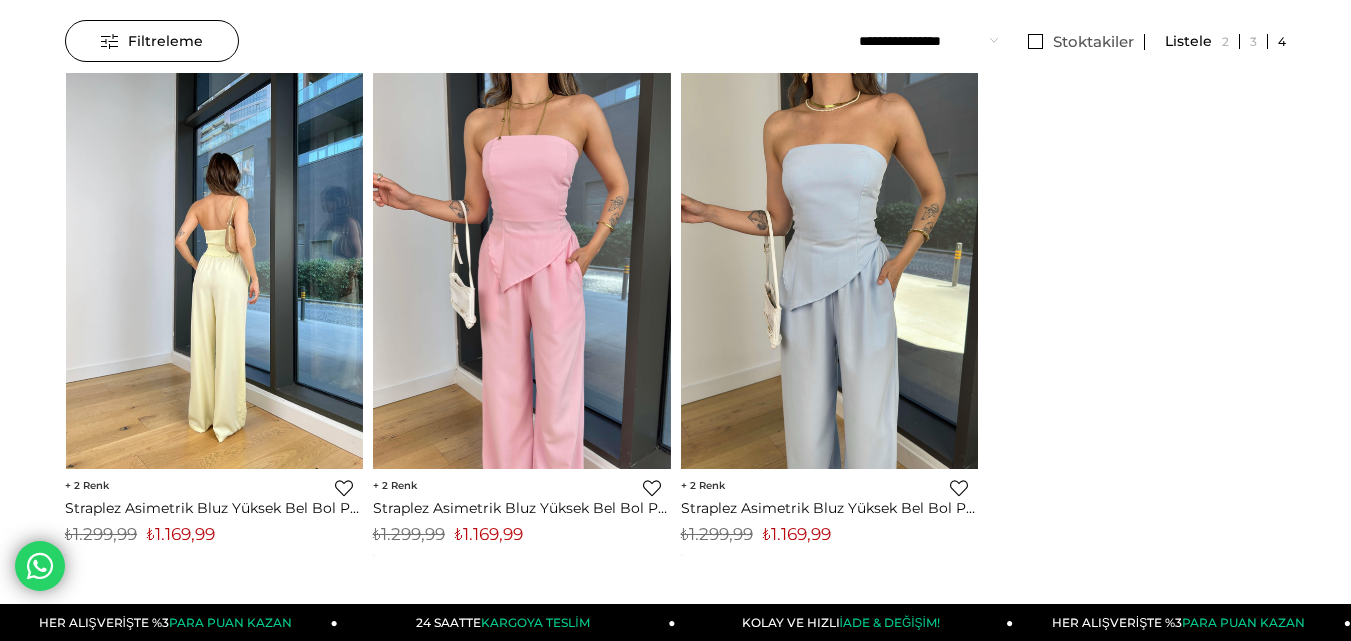 copy on "1.169,99" 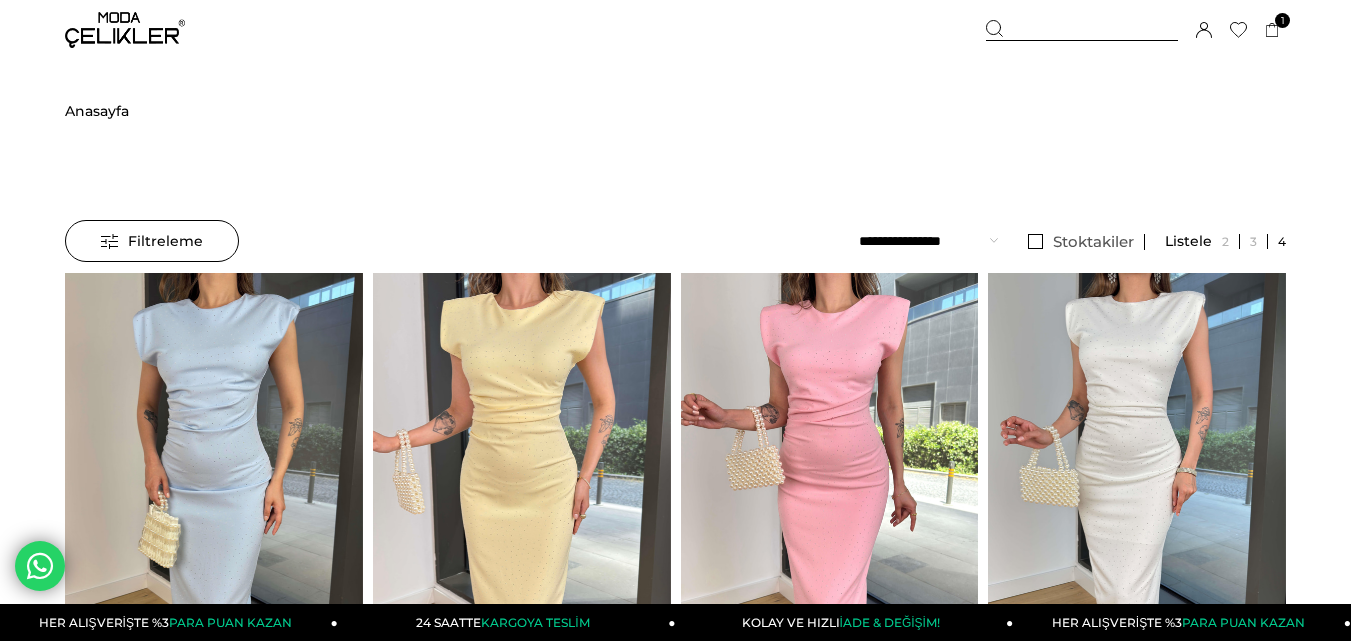 scroll, scrollTop: 0, scrollLeft: 0, axis: both 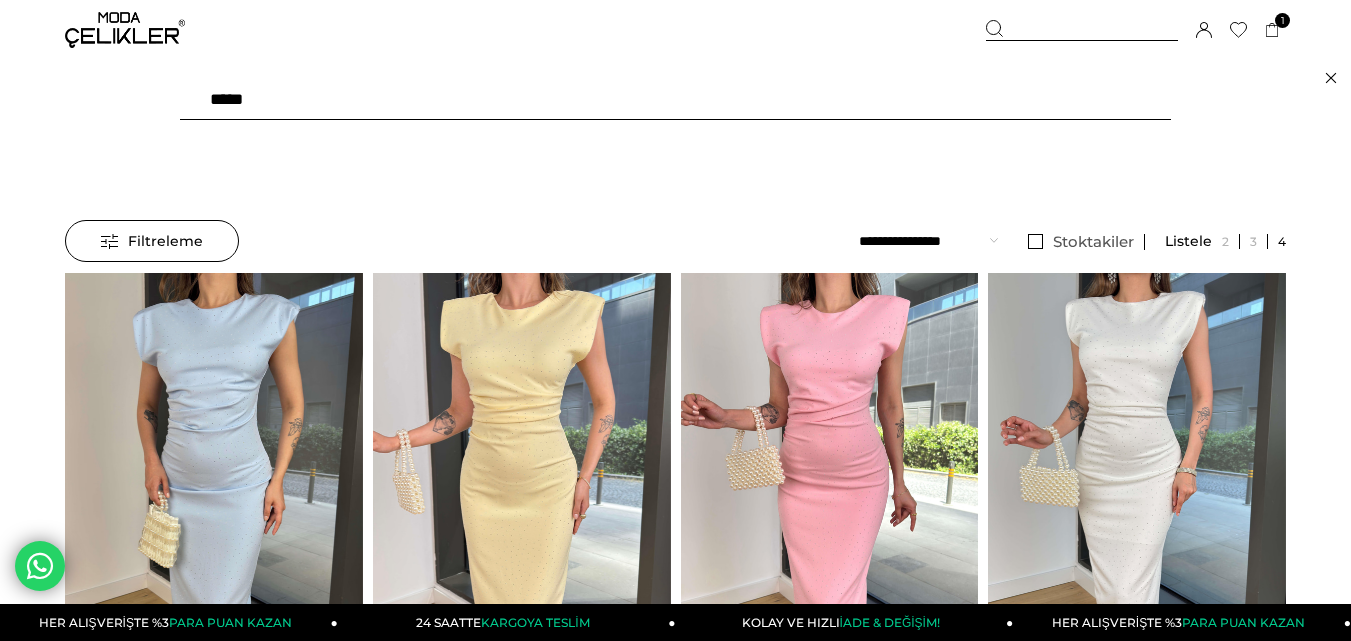 click on "*****" at bounding box center [675, 100] 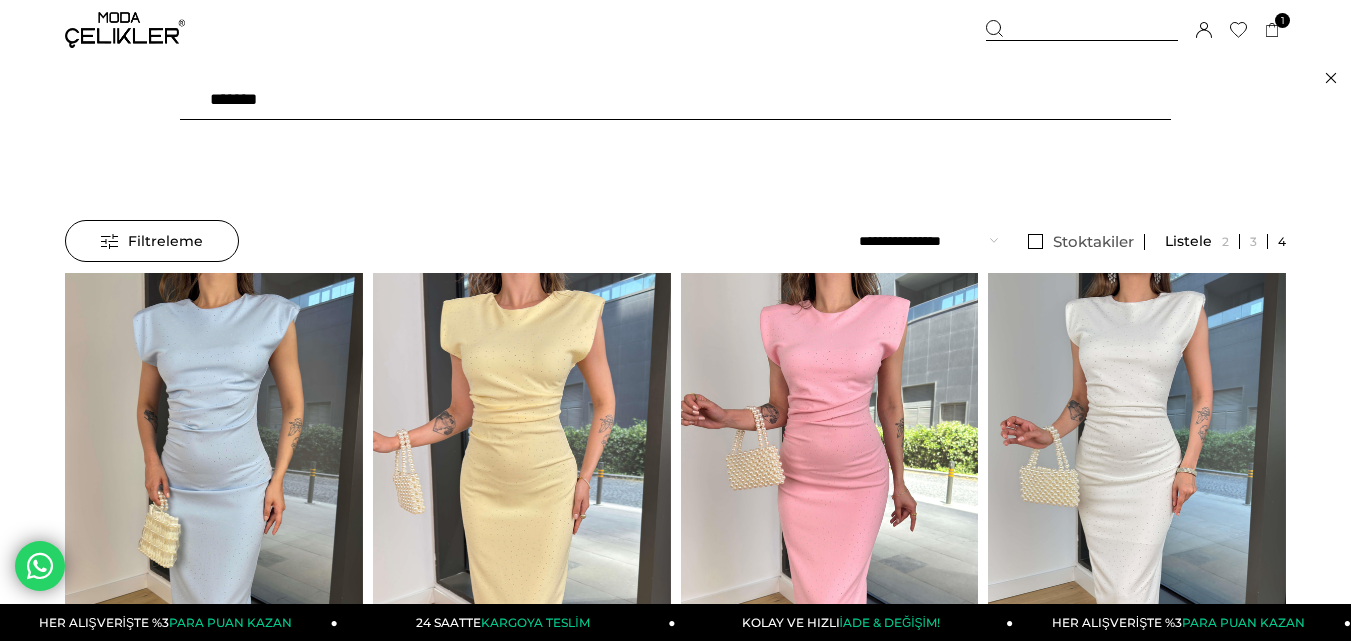 type on "*******" 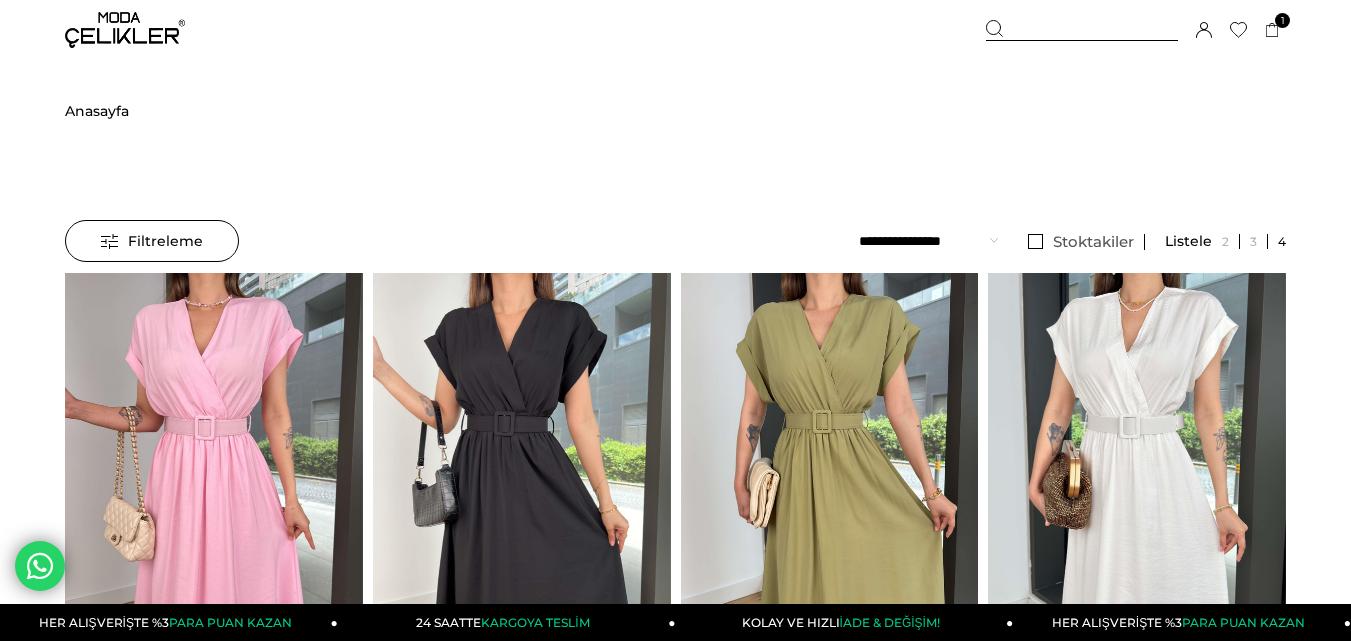 scroll, scrollTop: 0, scrollLeft: 0, axis: both 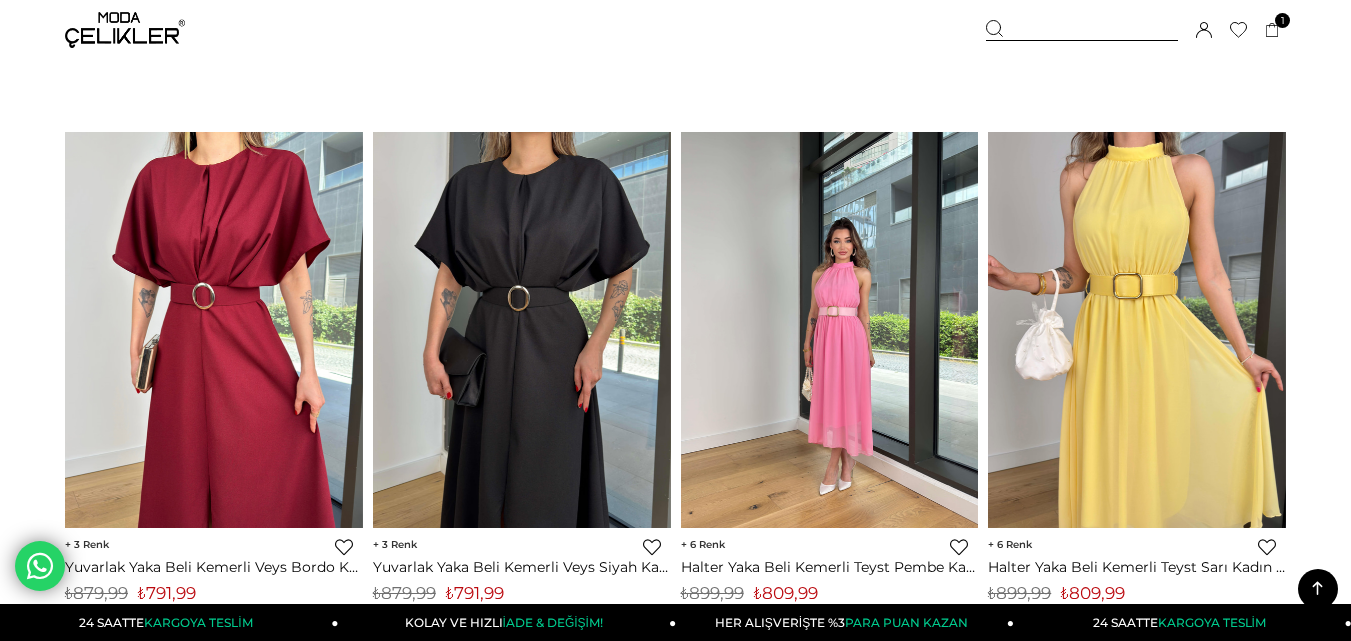 click at bounding box center (830, 330) 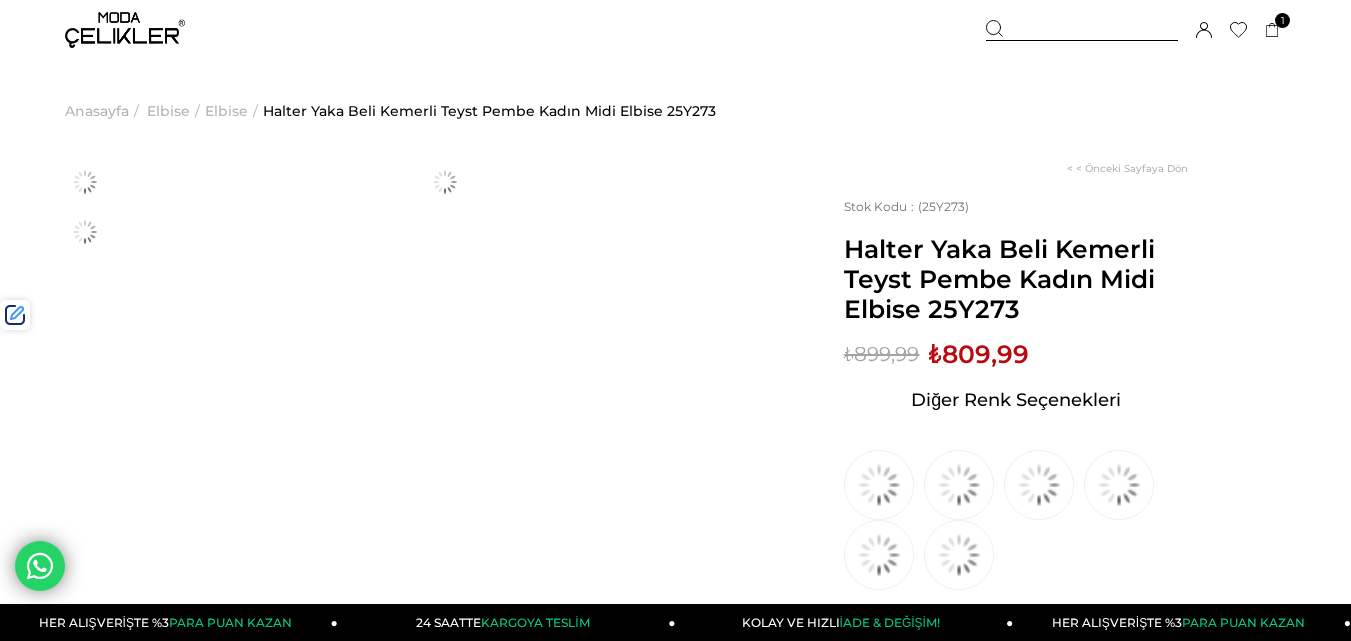 scroll, scrollTop: 0, scrollLeft: 0, axis: both 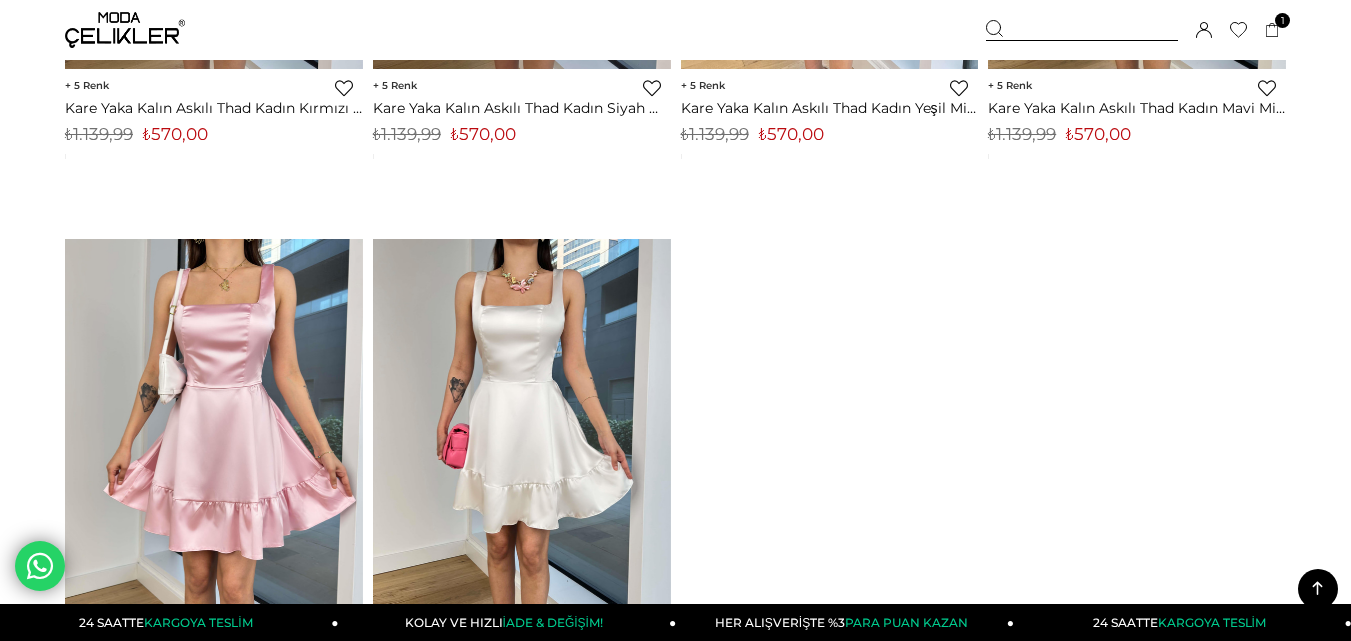 click on "₺570,00" at bounding box center (1098, 134) 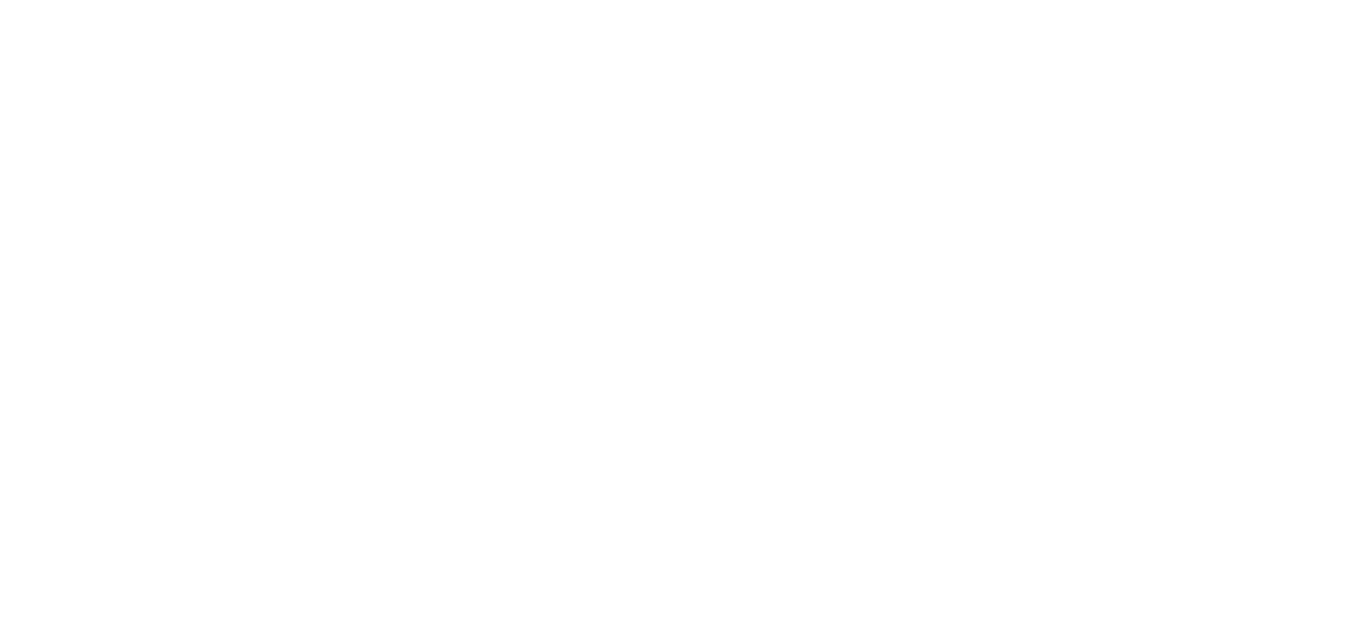 scroll, scrollTop: 0, scrollLeft: 0, axis: both 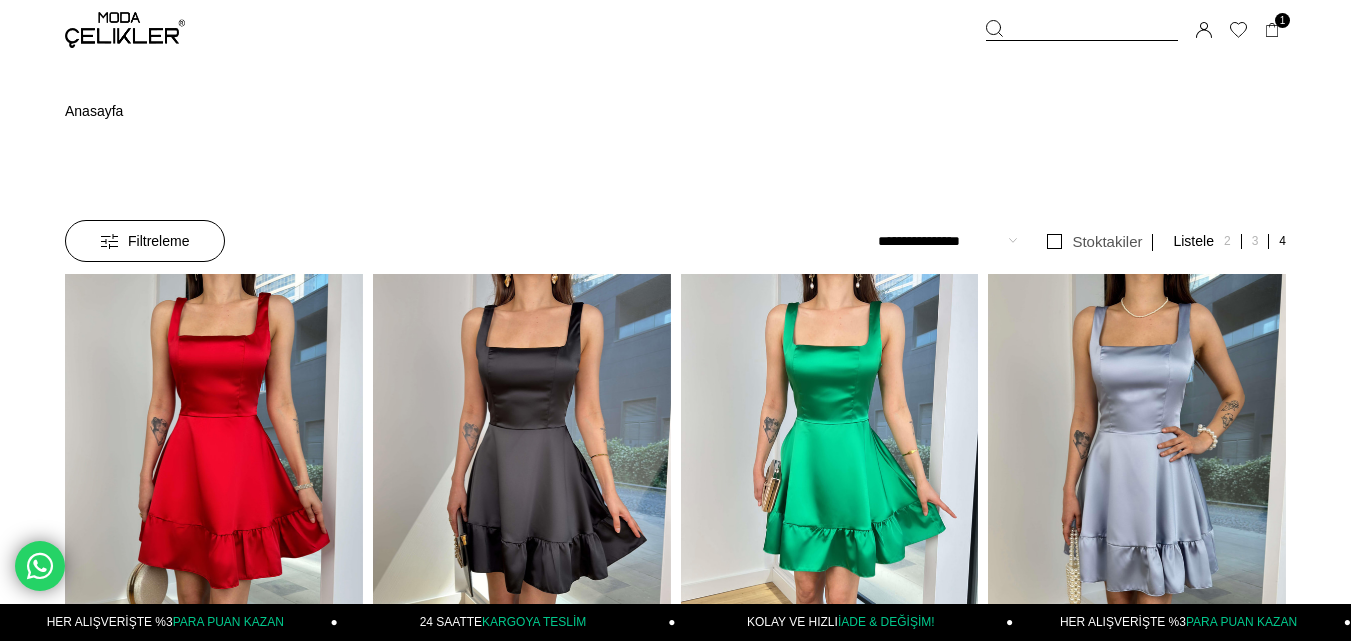 click at bounding box center (522, 472) 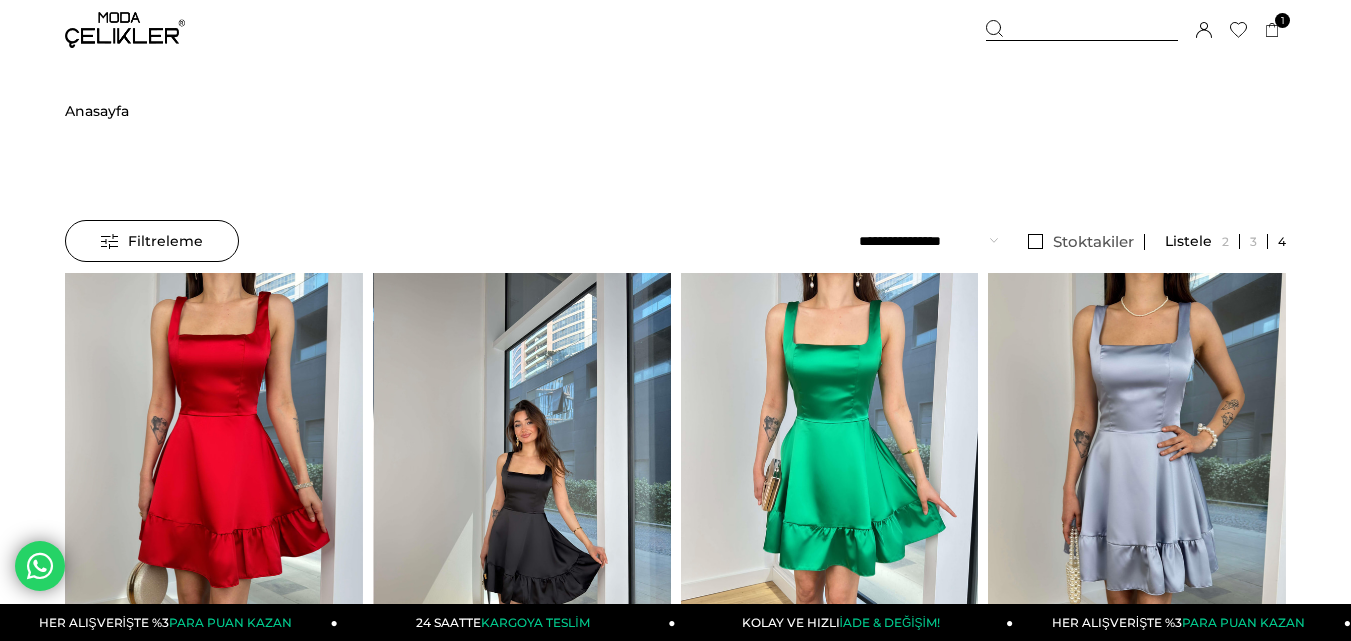 click at bounding box center [374, 471] 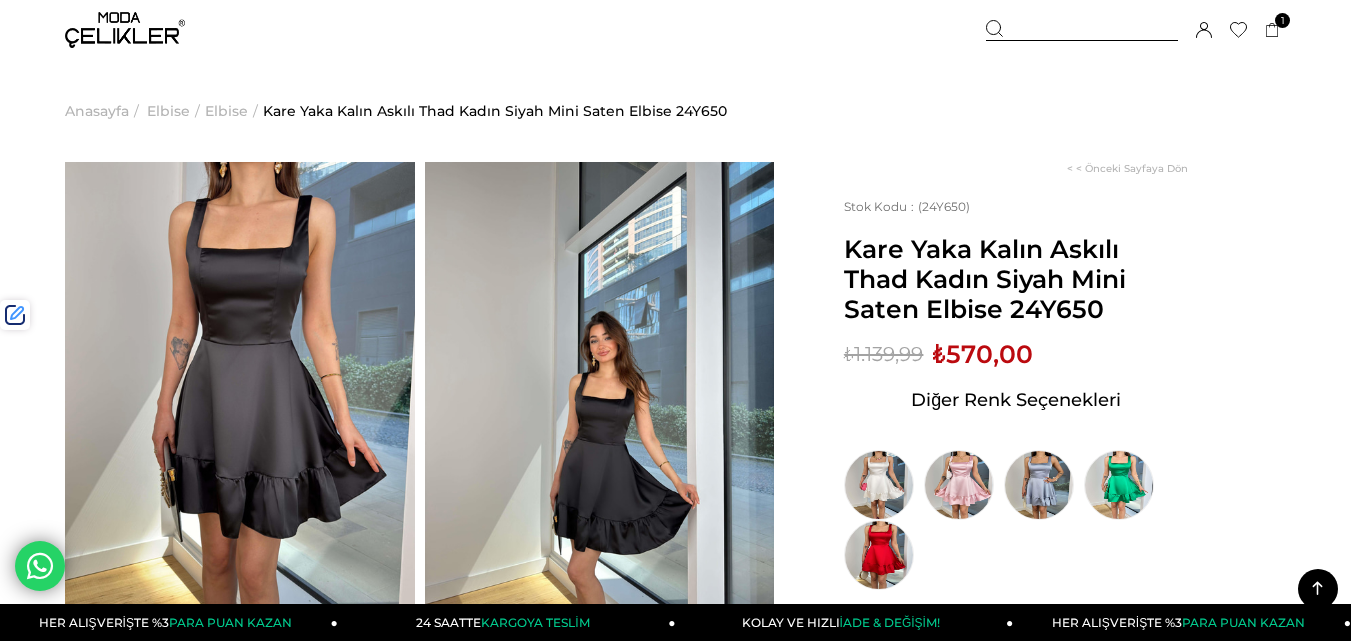 scroll, scrollTop: 1100, scrollLeft: 0, axis: vertical 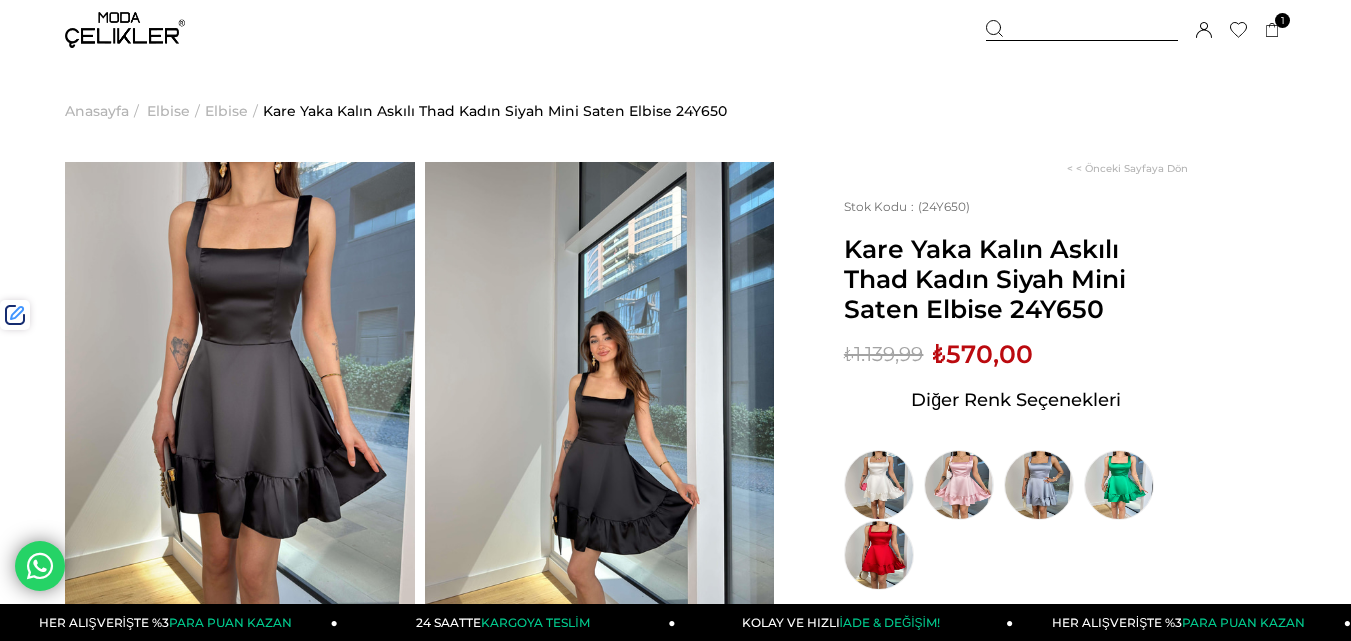 click on "Kare Yaka Kalın Askılı Thad Kadın Siyah Mini Saten Elbise 24Y650" at bounding box center [1016, 279] 